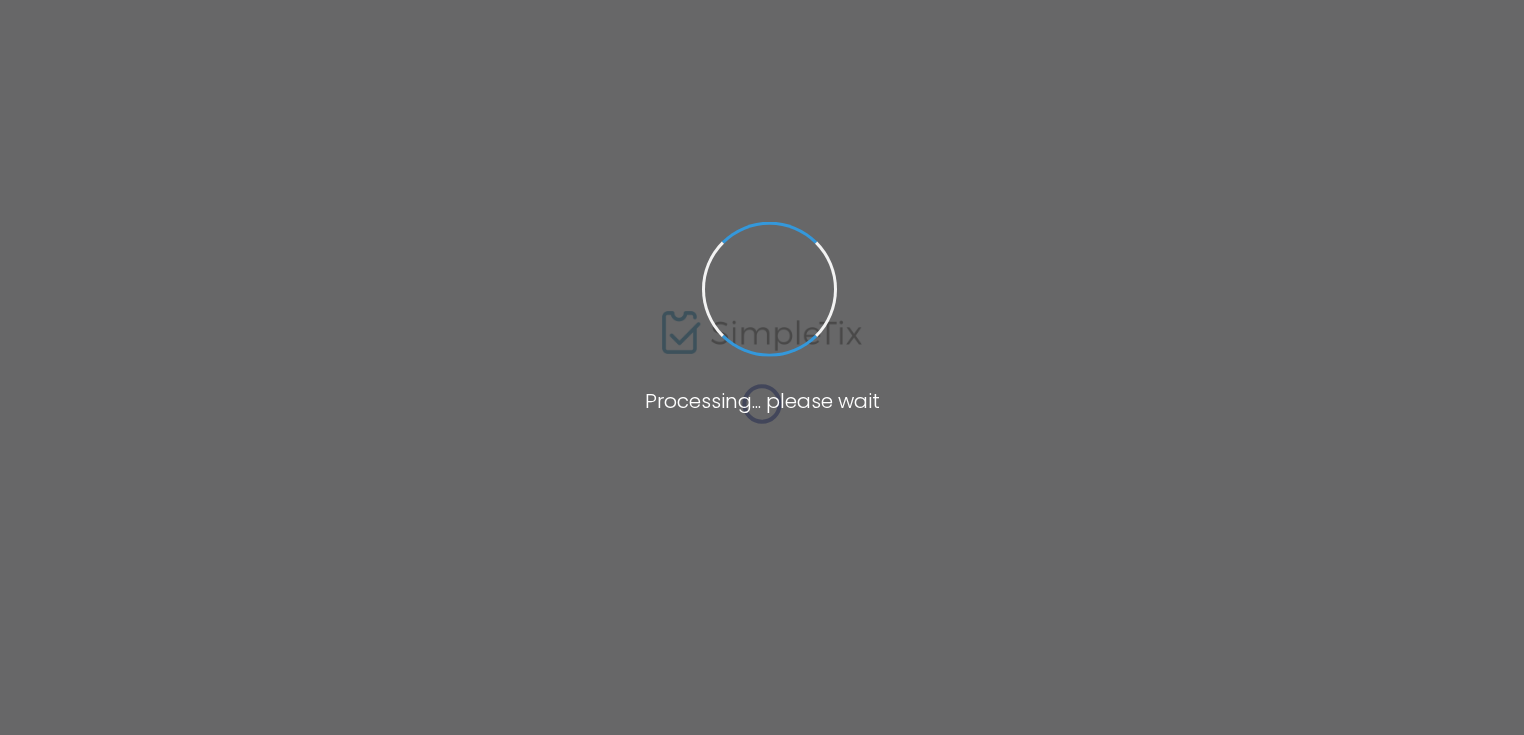 scroll, scrollTop: 0, scrollLeft: 0, axis: both 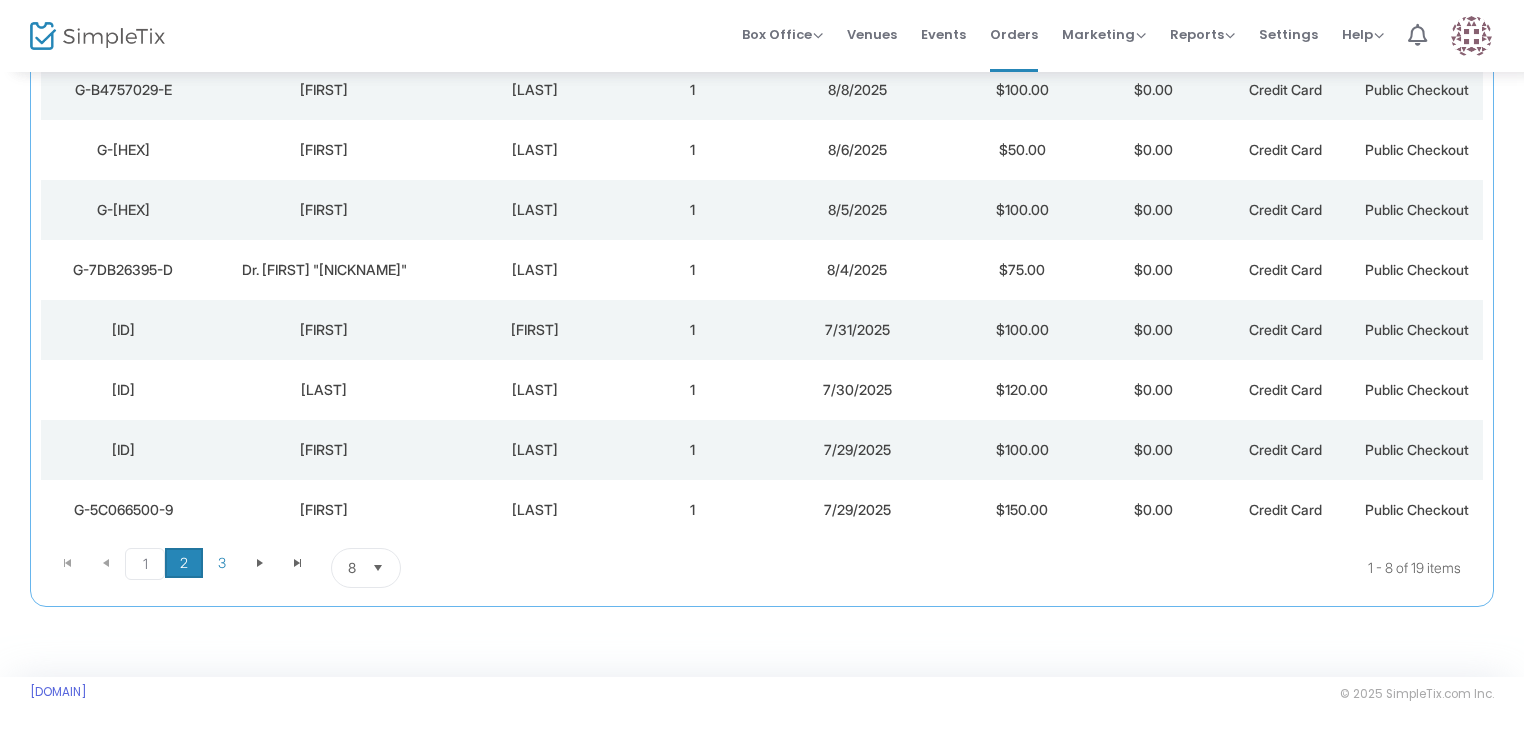 click on "2" 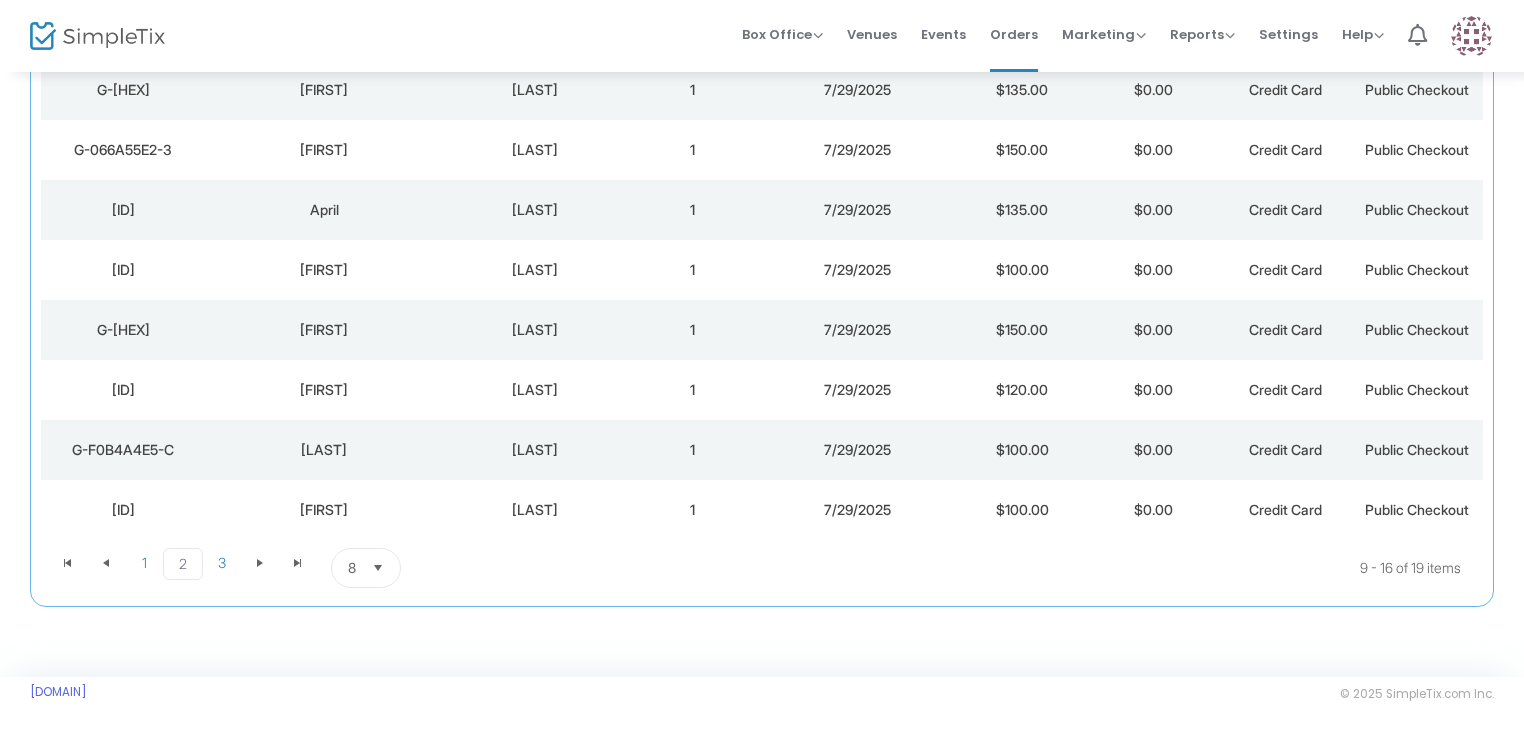 scroll, scrollTop: 23, scrollLeft: 0, axis: vertical 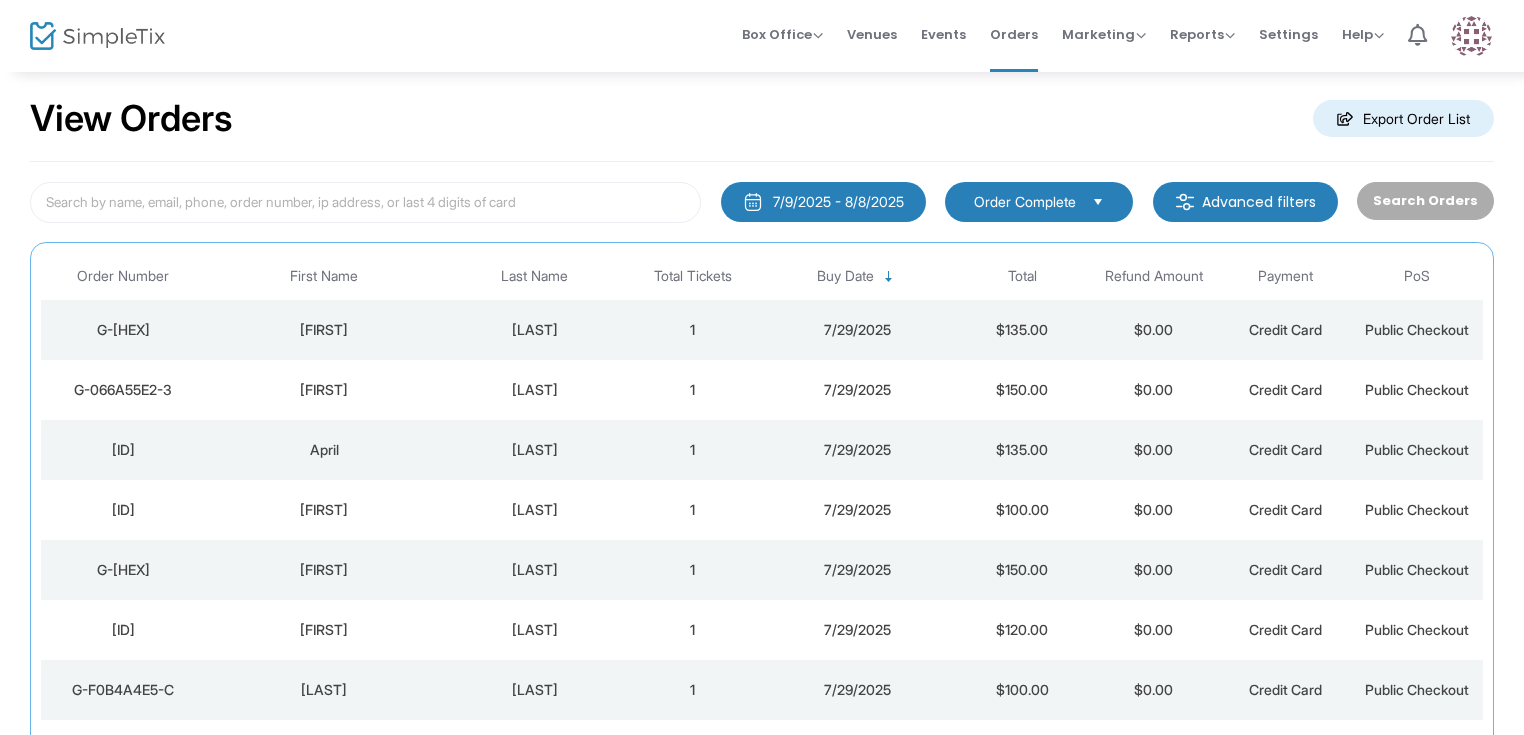 click on "[FIRST]" 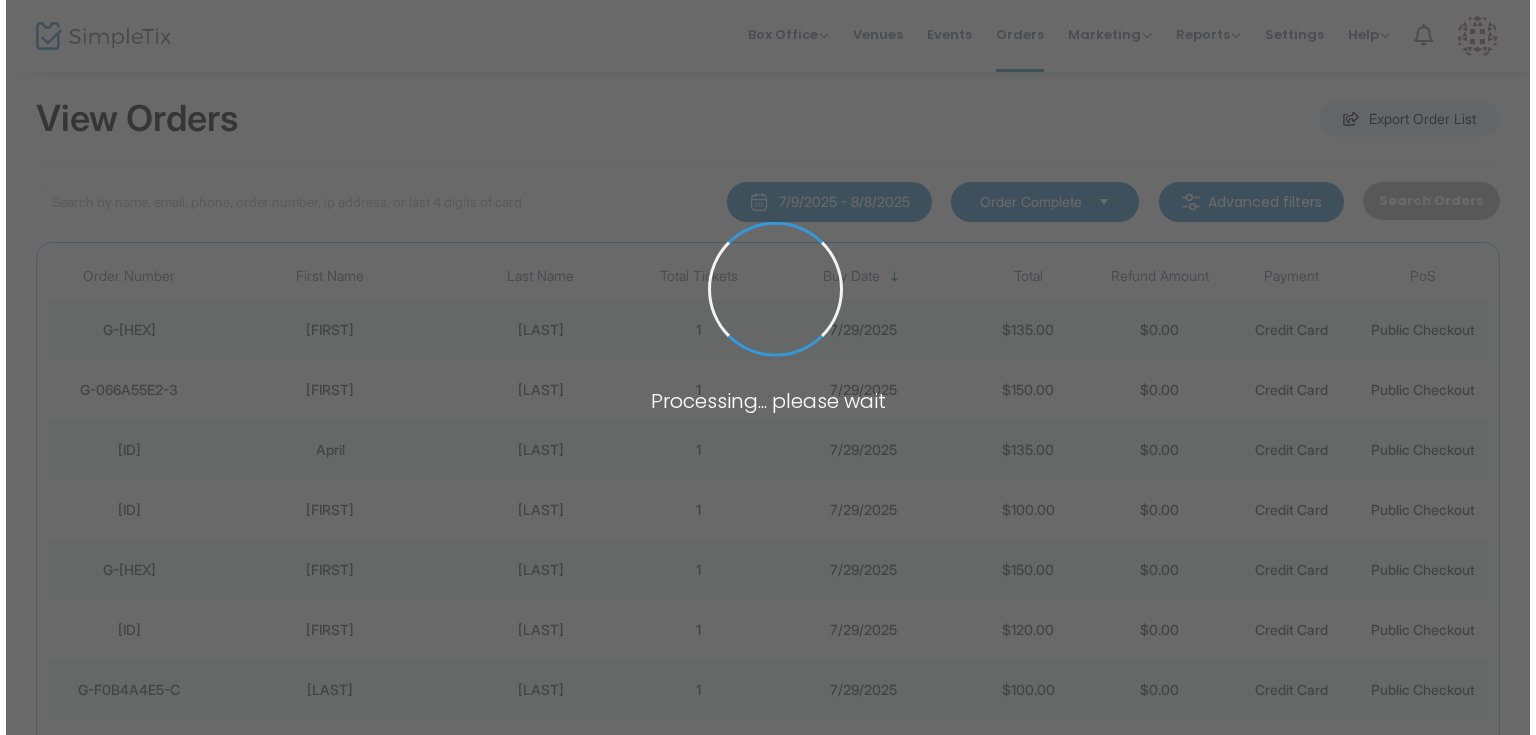 scroll, scrollTop: 0, scrollLeft: 0, axis: both 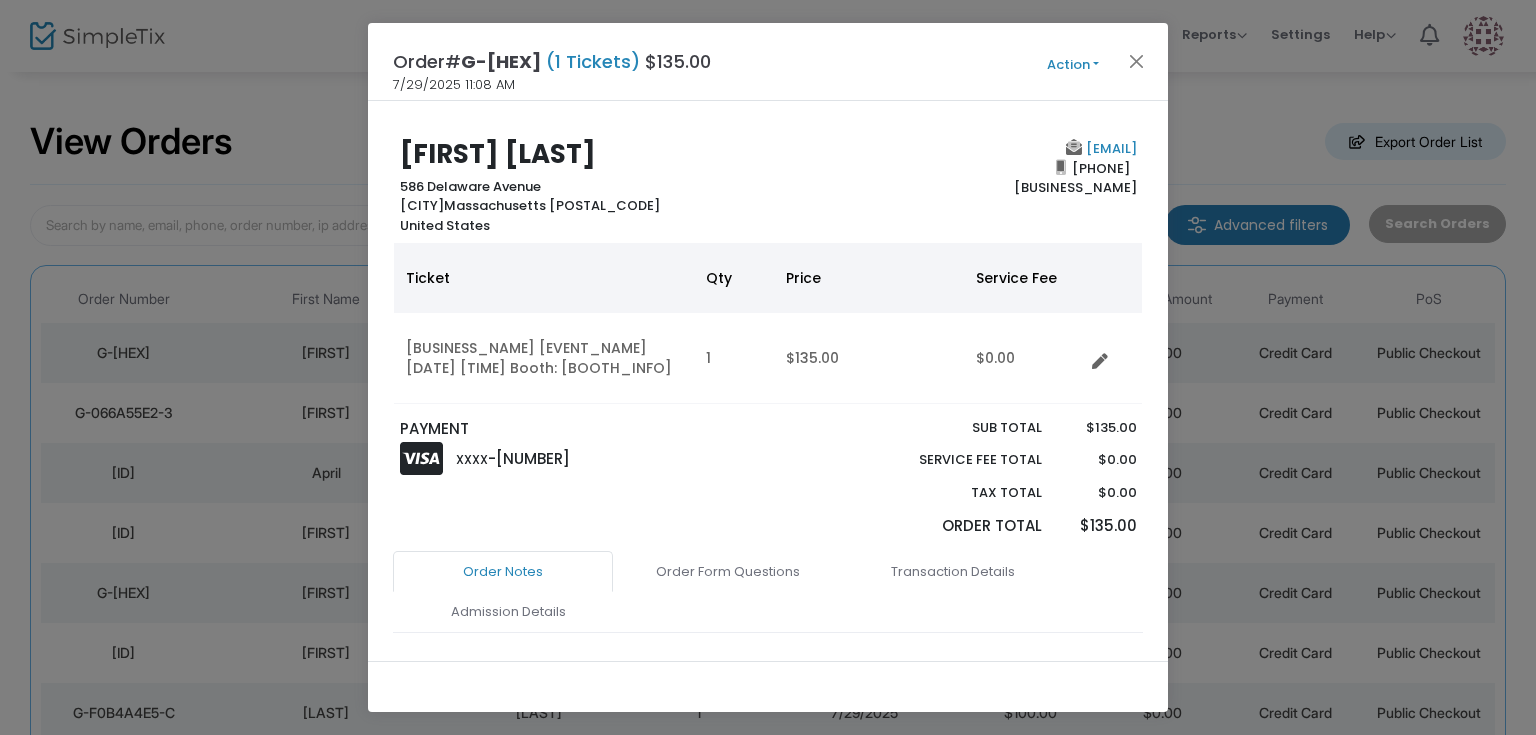 drag, startPoint x: 1128, startPoint y: 150, endPoint x: 960, endPoint y: 141, distance: 168.2409 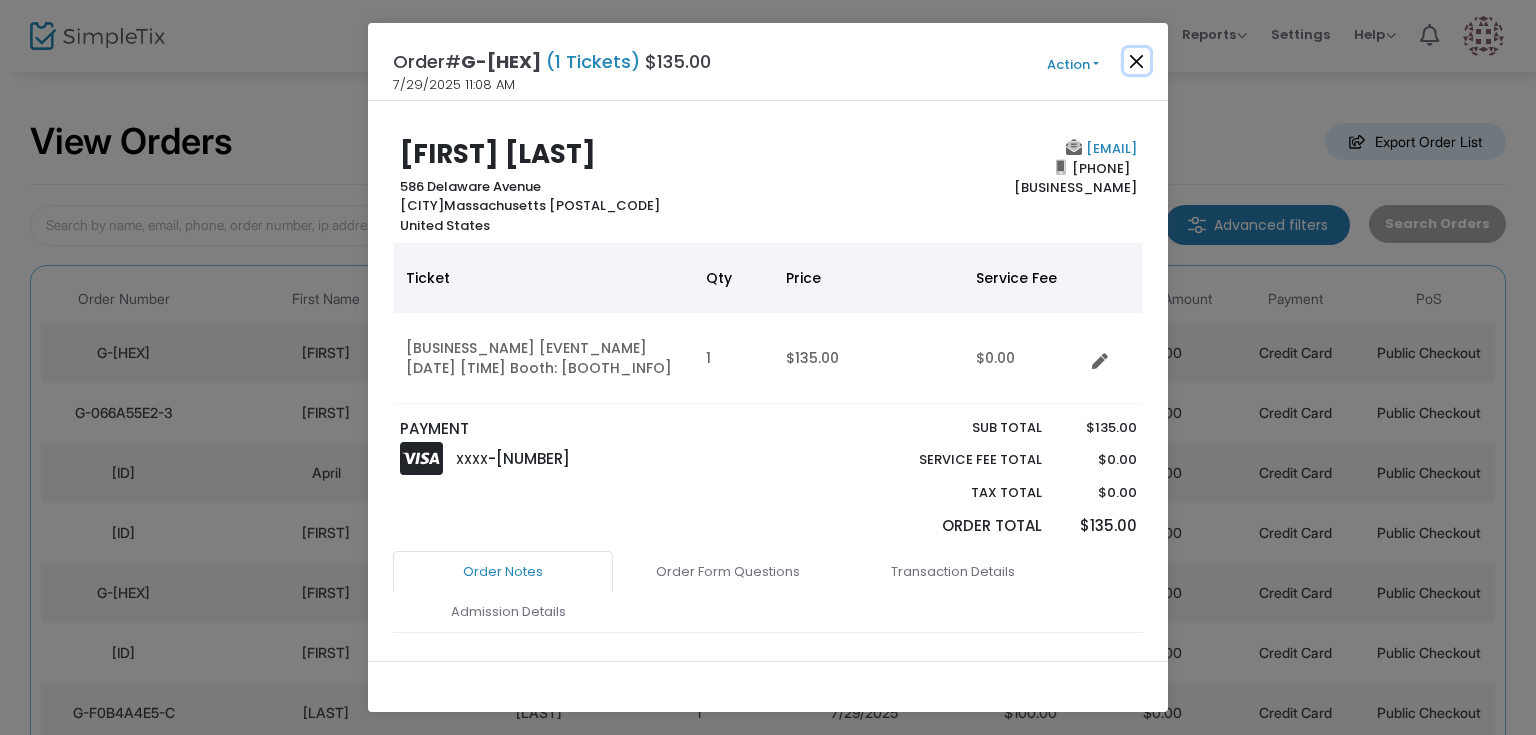 click 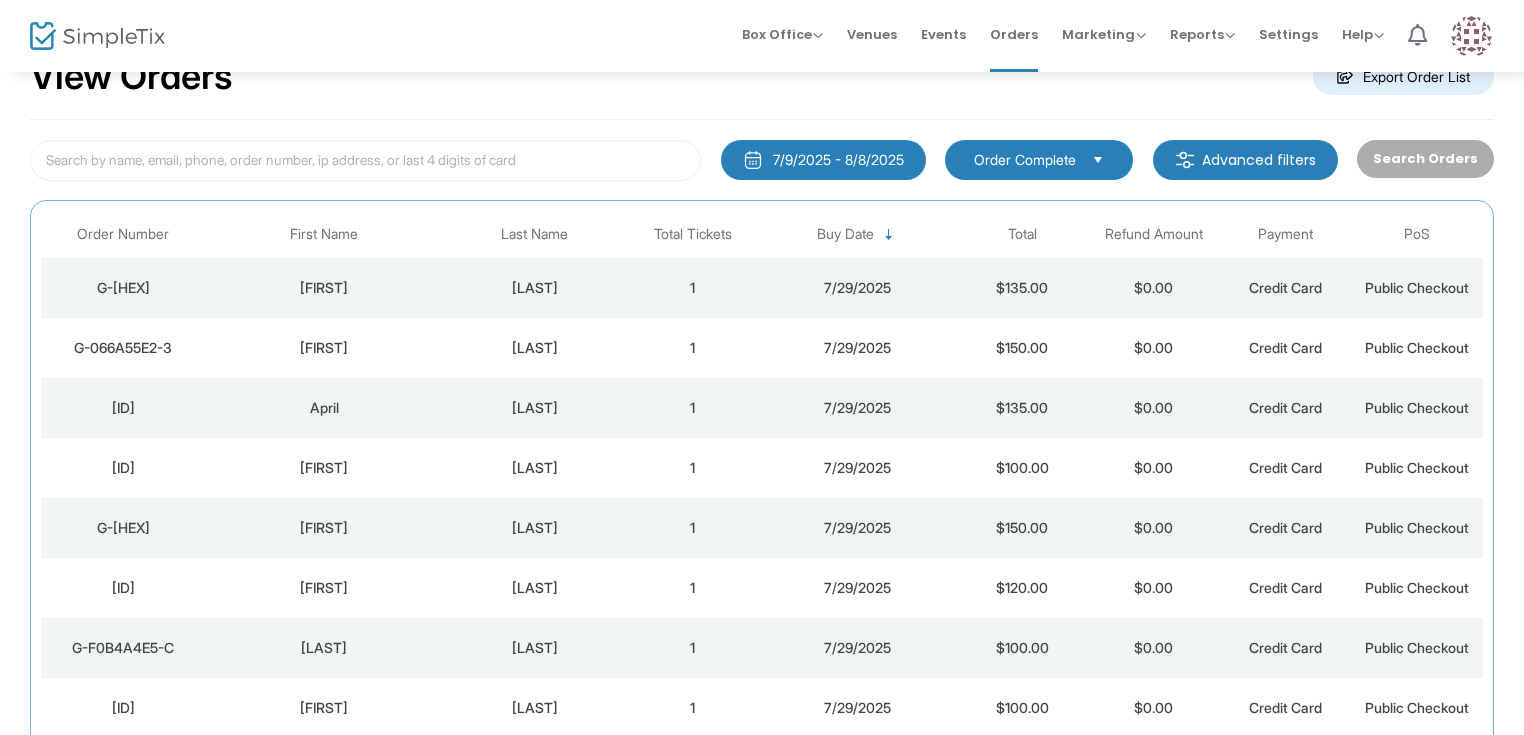scroll, scrollTop: 66, scrollLeft: 0, axis: vertical 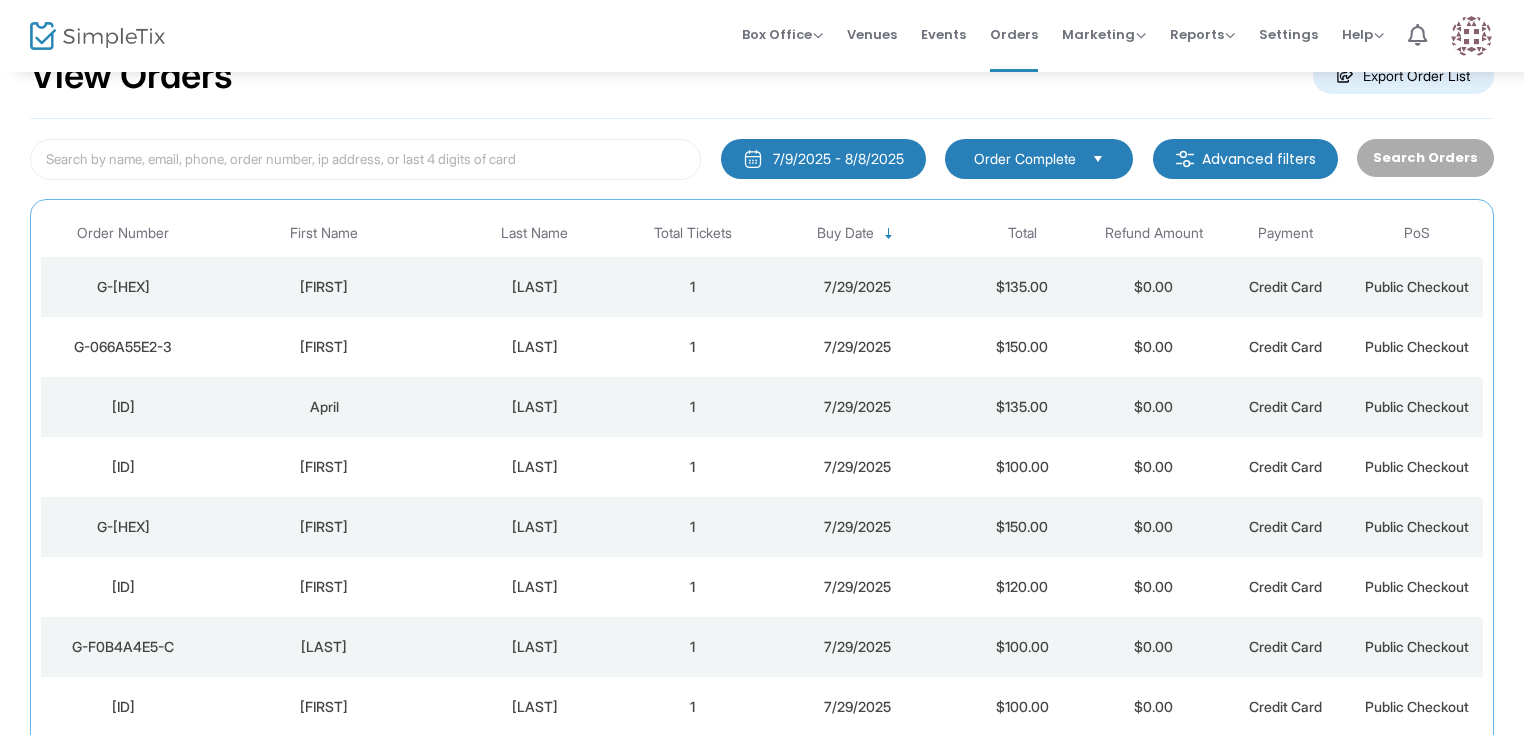 click on "[LAST]" 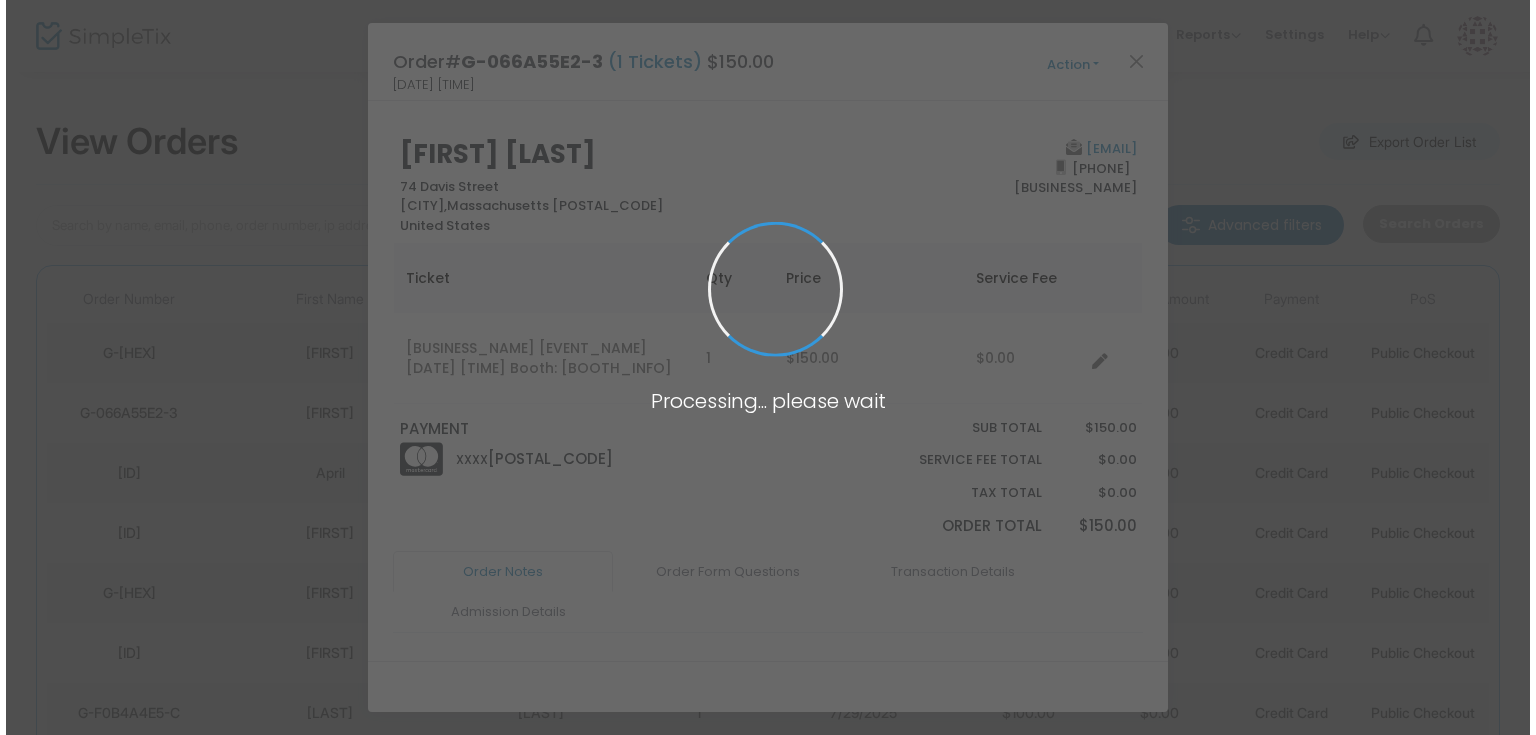scroll, scrollTop: 0, scrollLeft: 0, axis: both 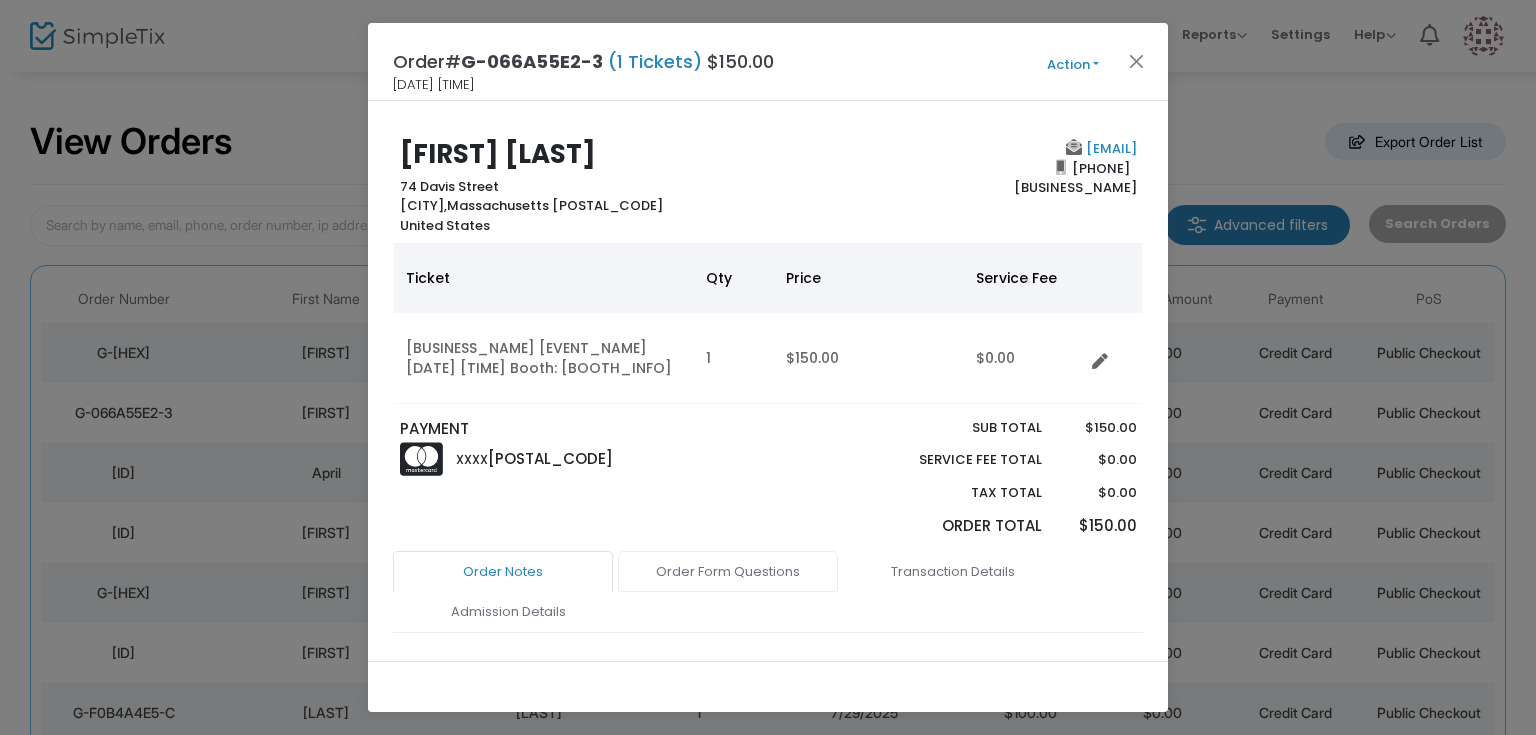 click on "Order Form Questions" at bounding box center (728, 572) 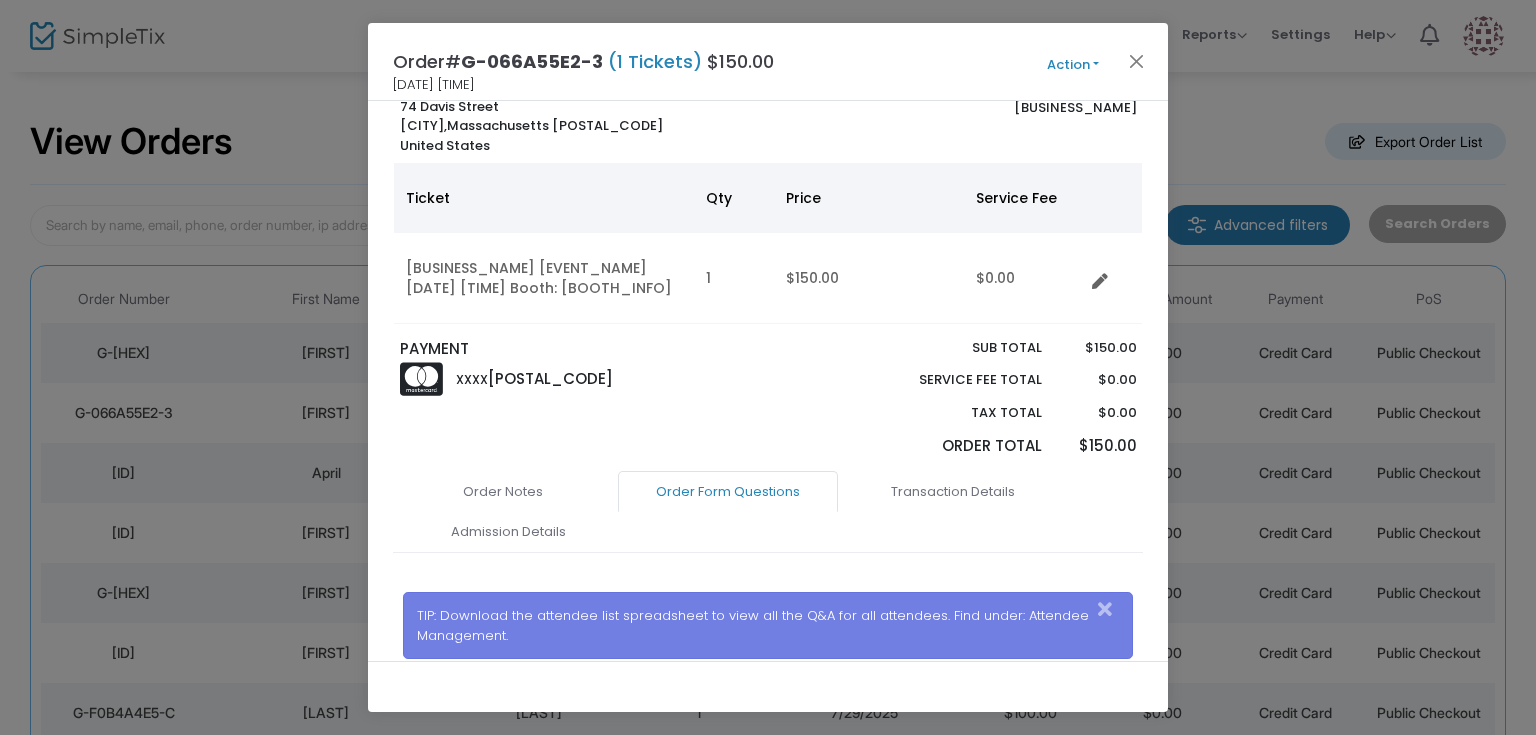 scroll, scrollTop: 0, scrollLeft: 0, axis: both 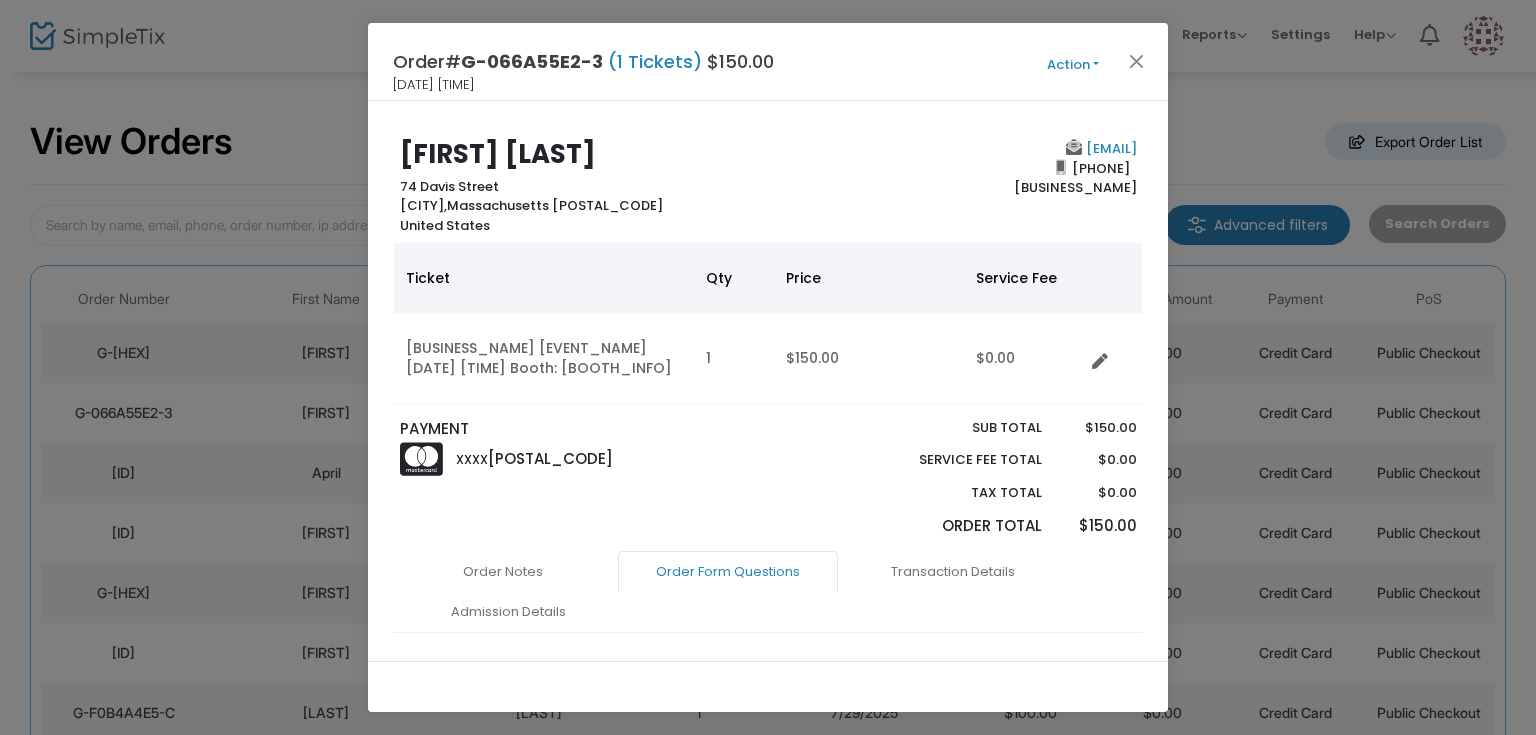 drag, startPoint x: 1132, startPoint y: 146, endPoint x: 997, endPoint y: 145, distance: 135.00371 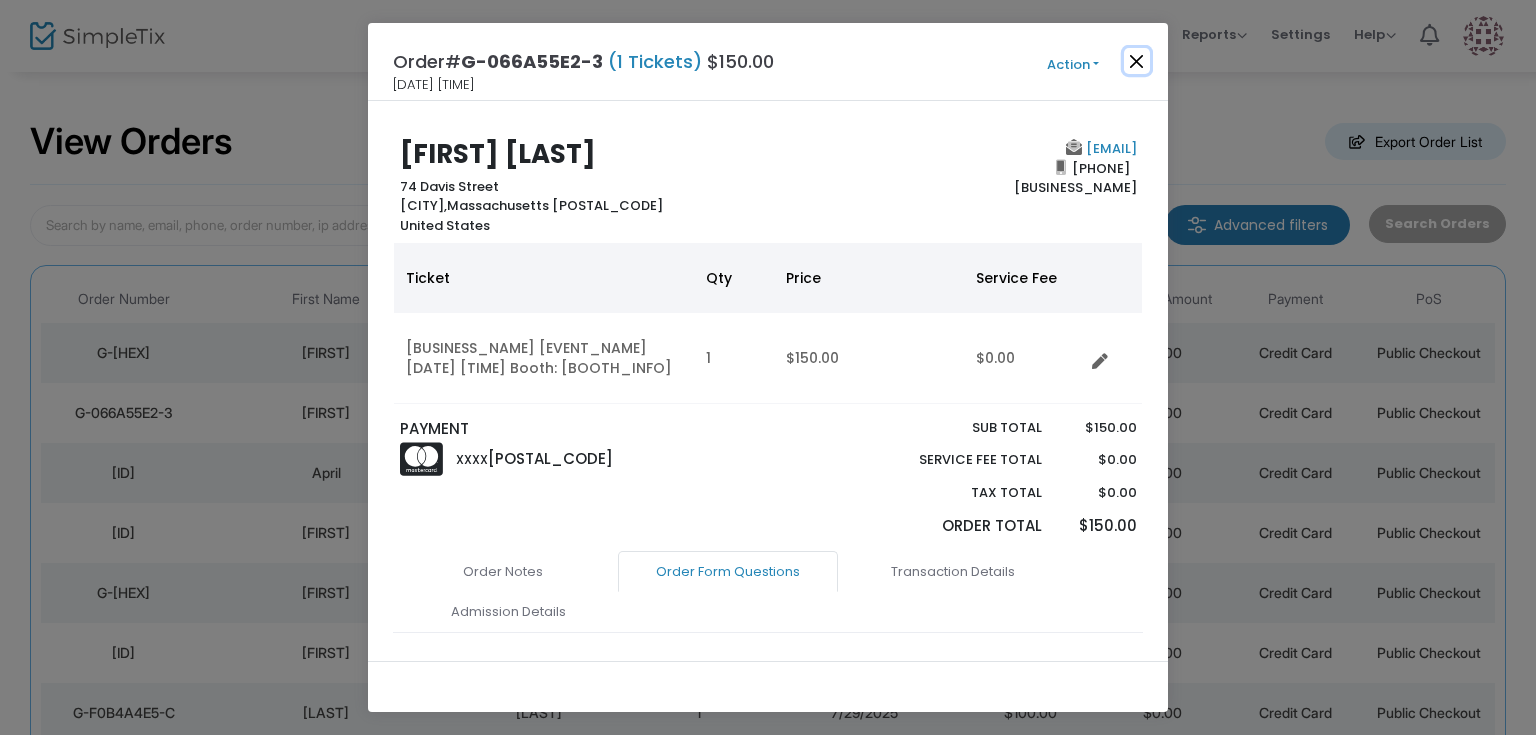 click 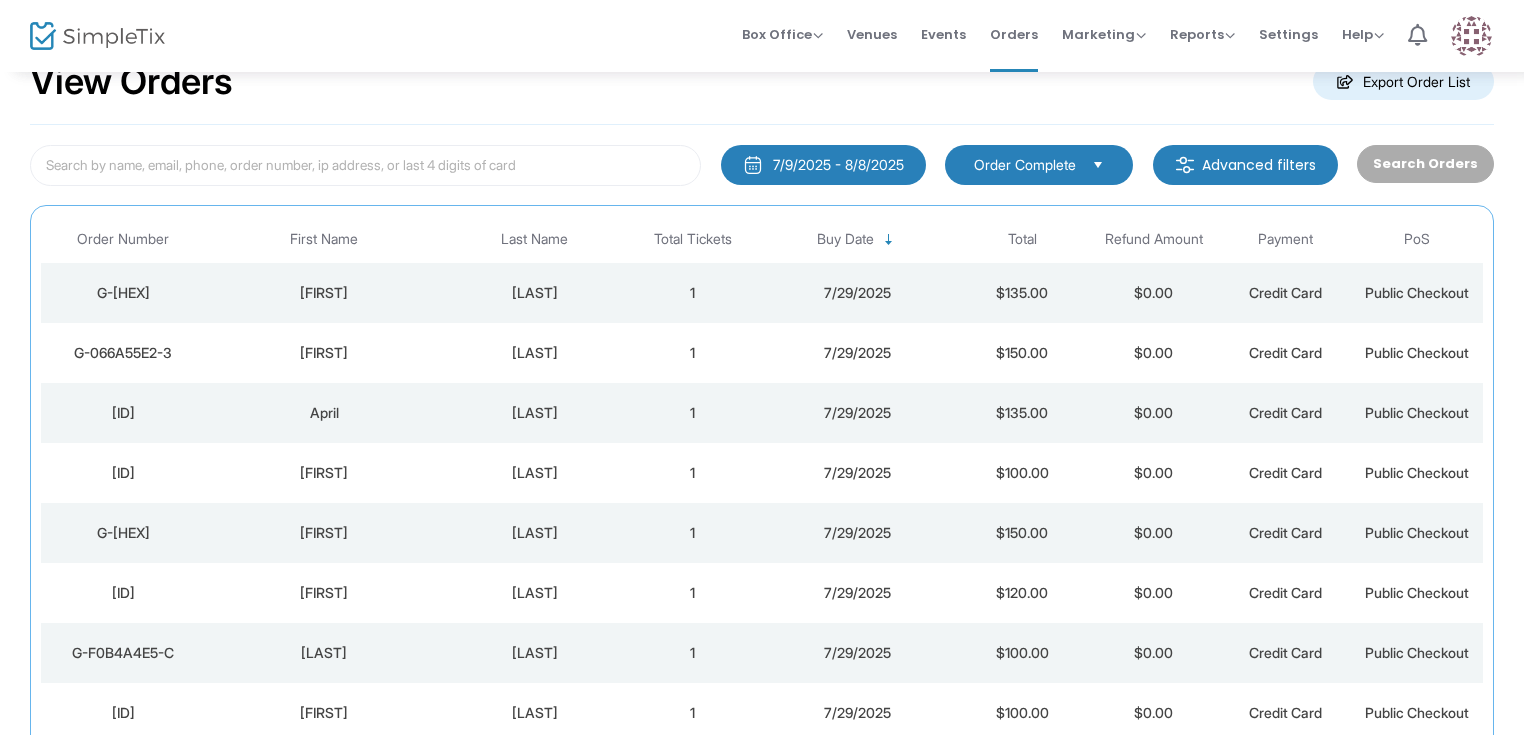 scroll, scrollTop: 66, scrollLeft: 0, axis: vertical 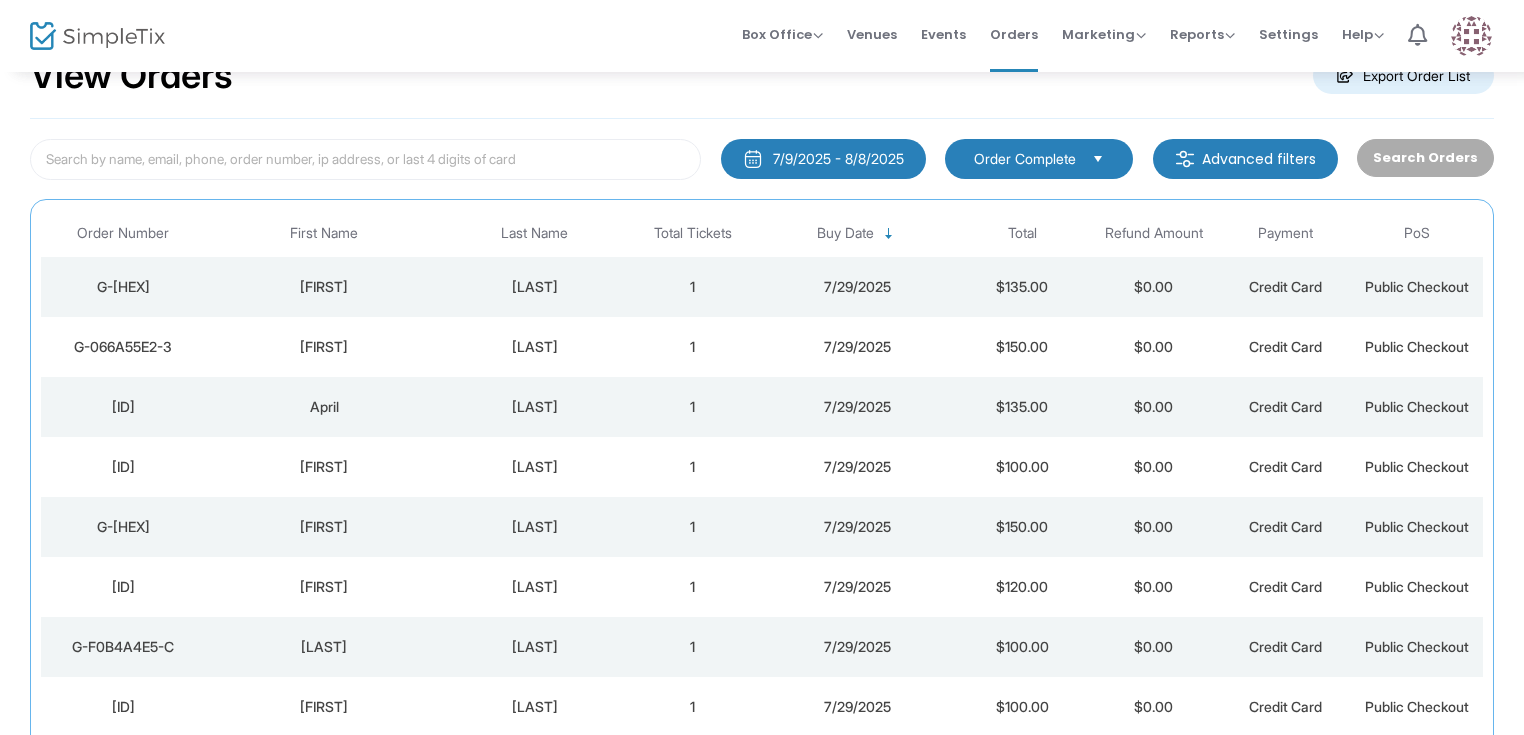 click on "[LAST]" 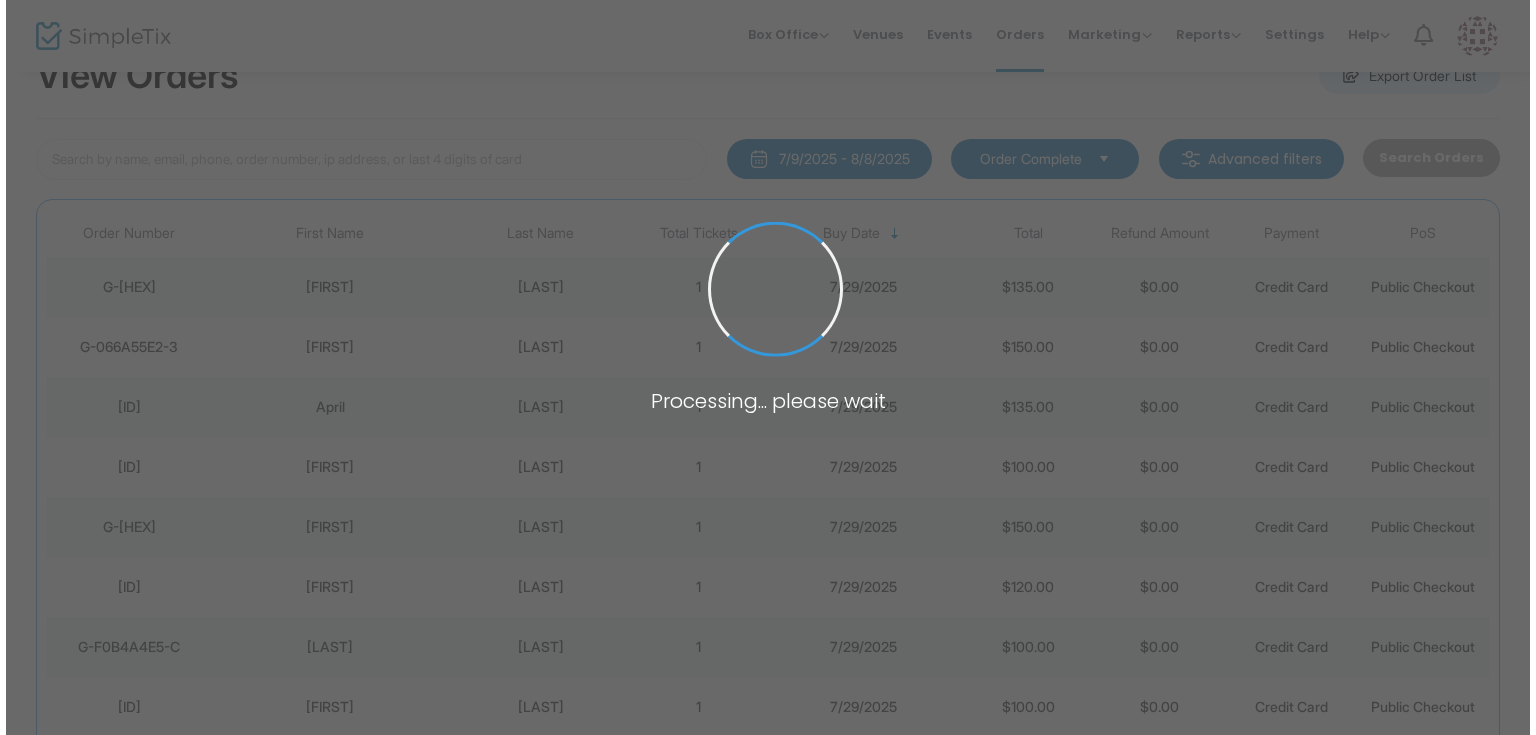 scroll, scrollTop: 0, scrollLeft: 0, axis: both 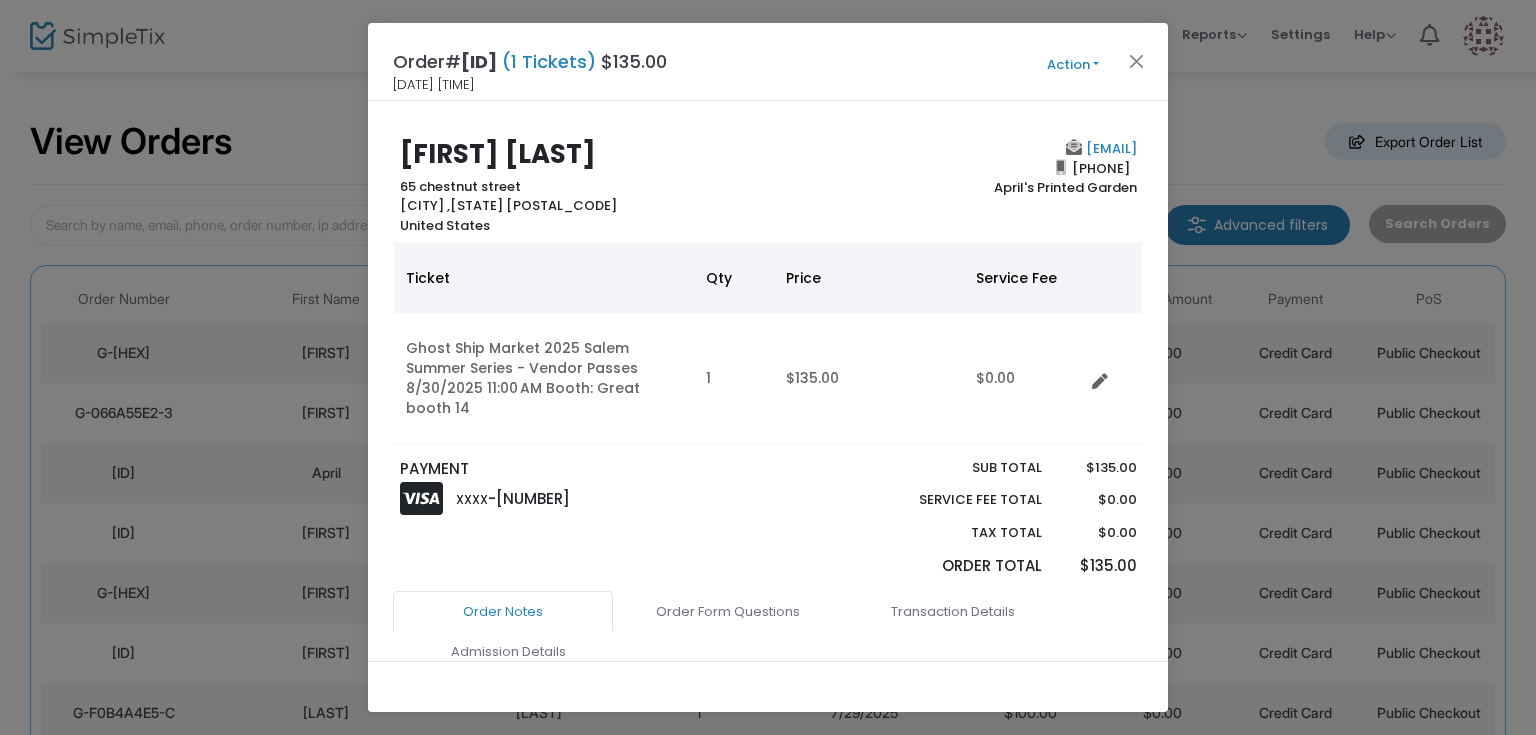 drag, startPoint x: 1128, startPoint y: 146, endPoint x: 912, endPoint y: 148, distance: 216.00926 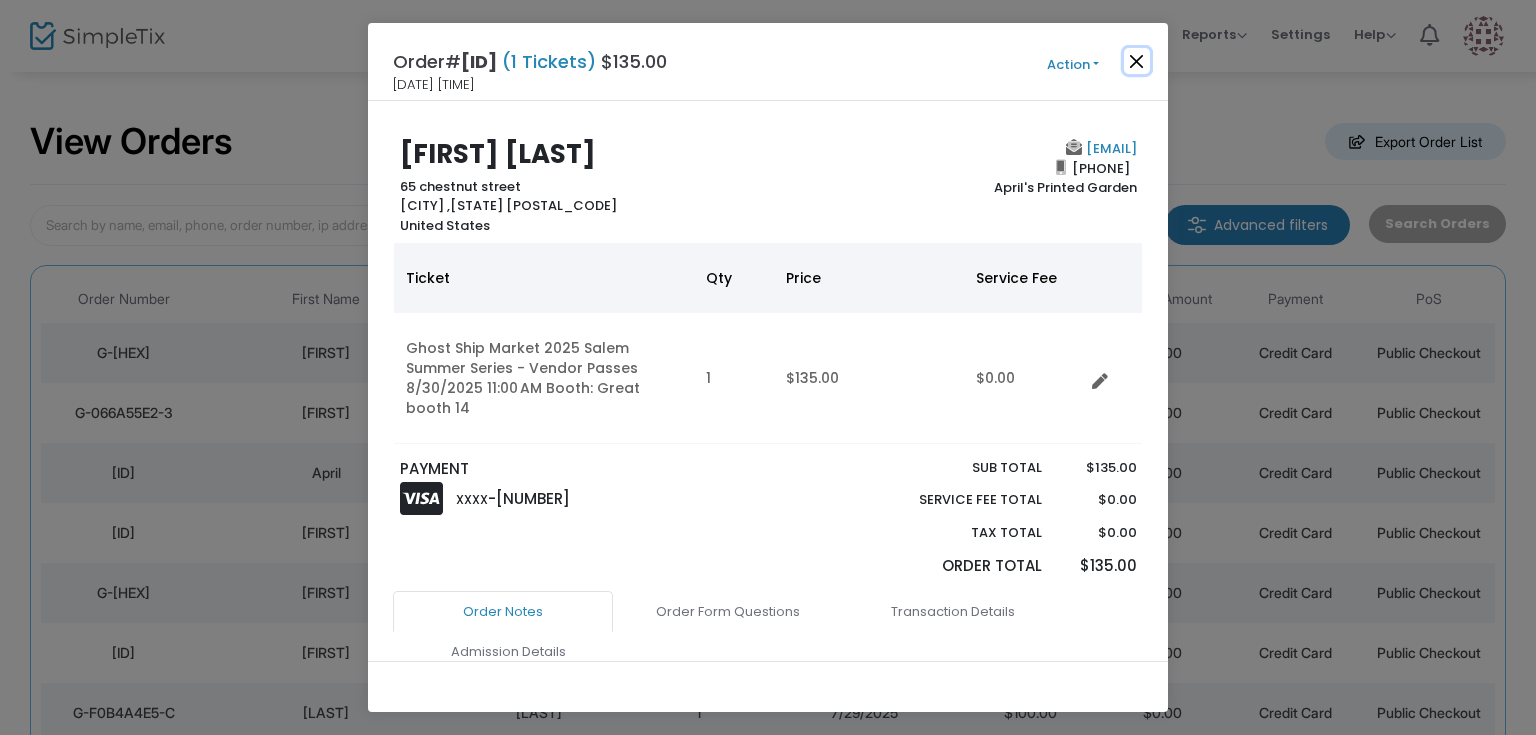 click 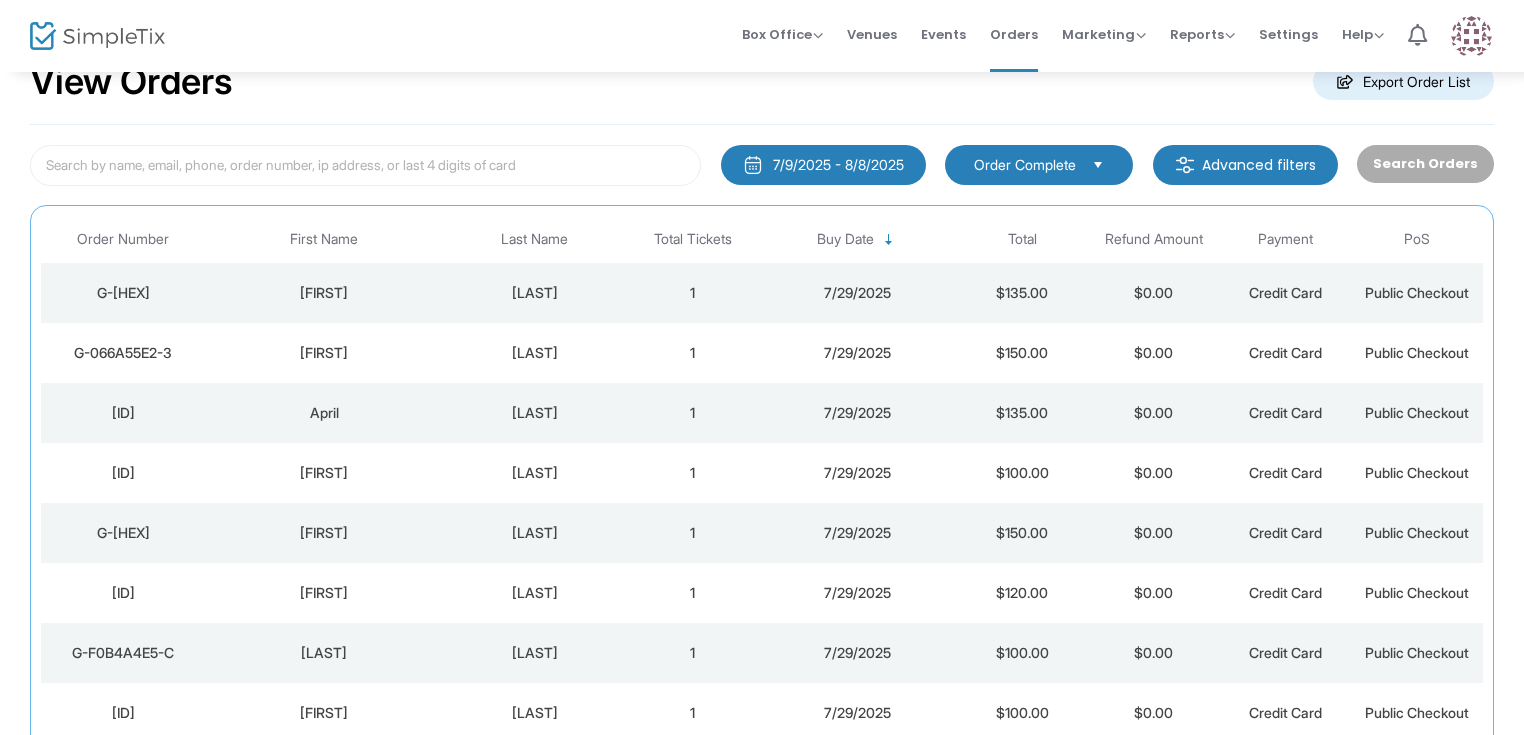 scroll, scrollTop: 66, scrollLeft: 0, axis: vertical 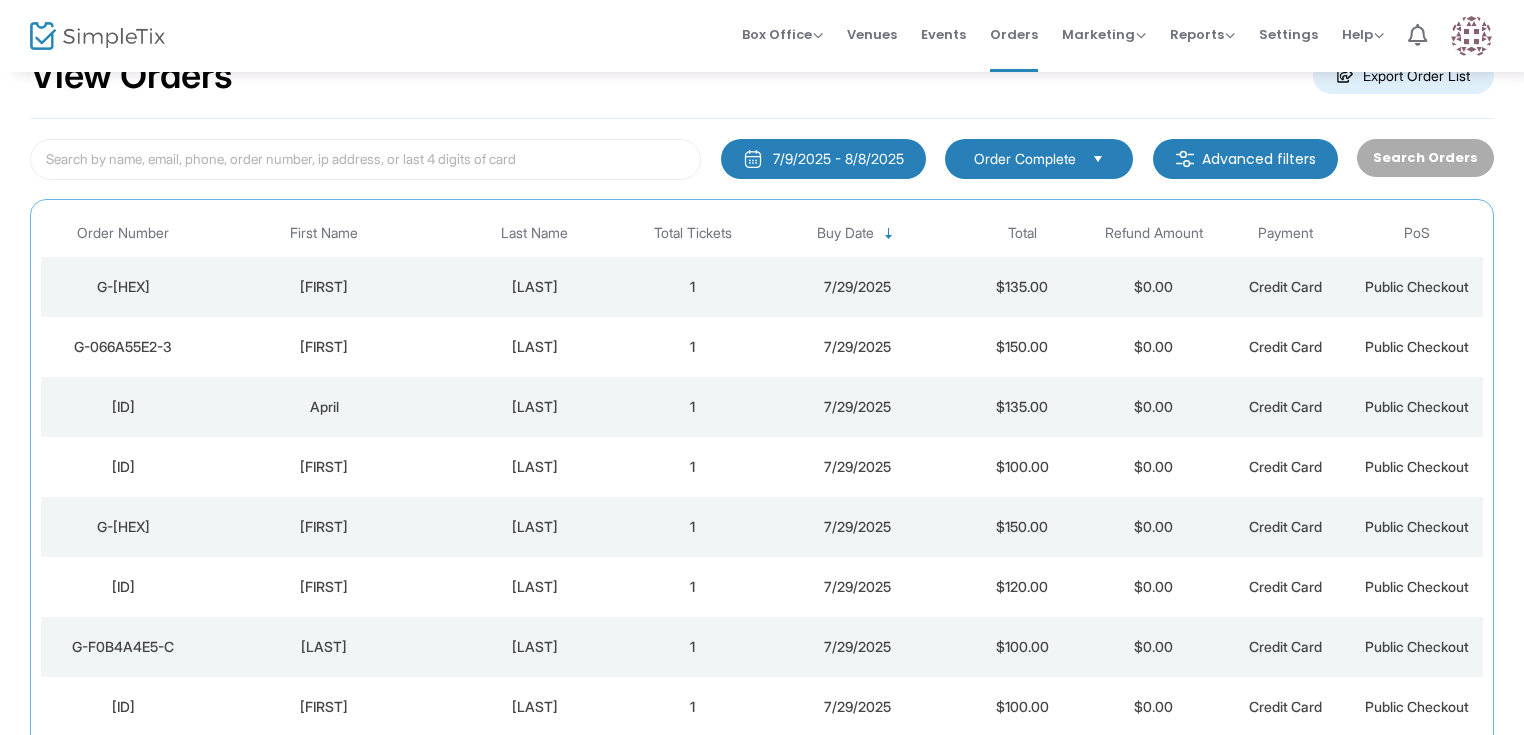 click on "[LAST]" 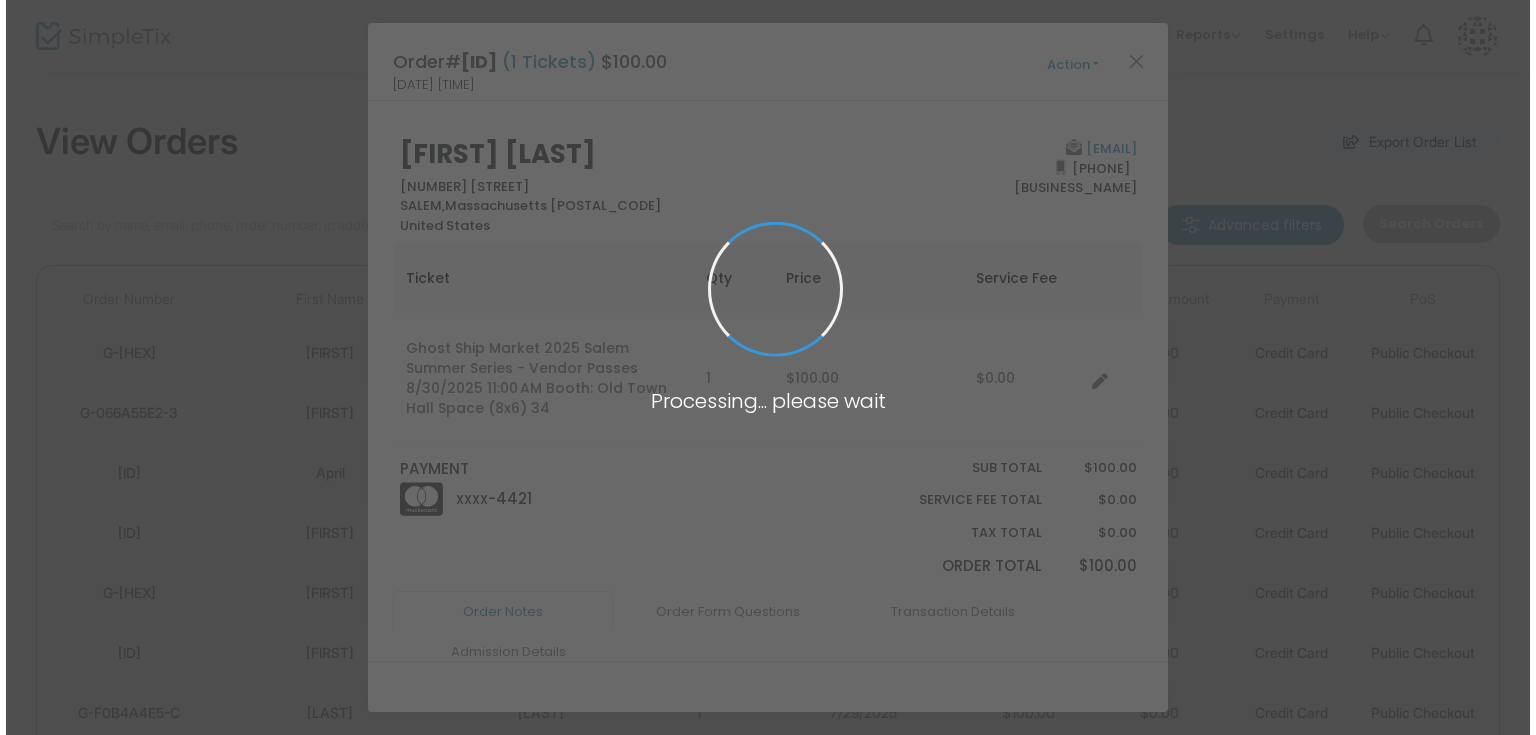 scroll, scrollTop: 0, scrollLeft: 0, axis: both 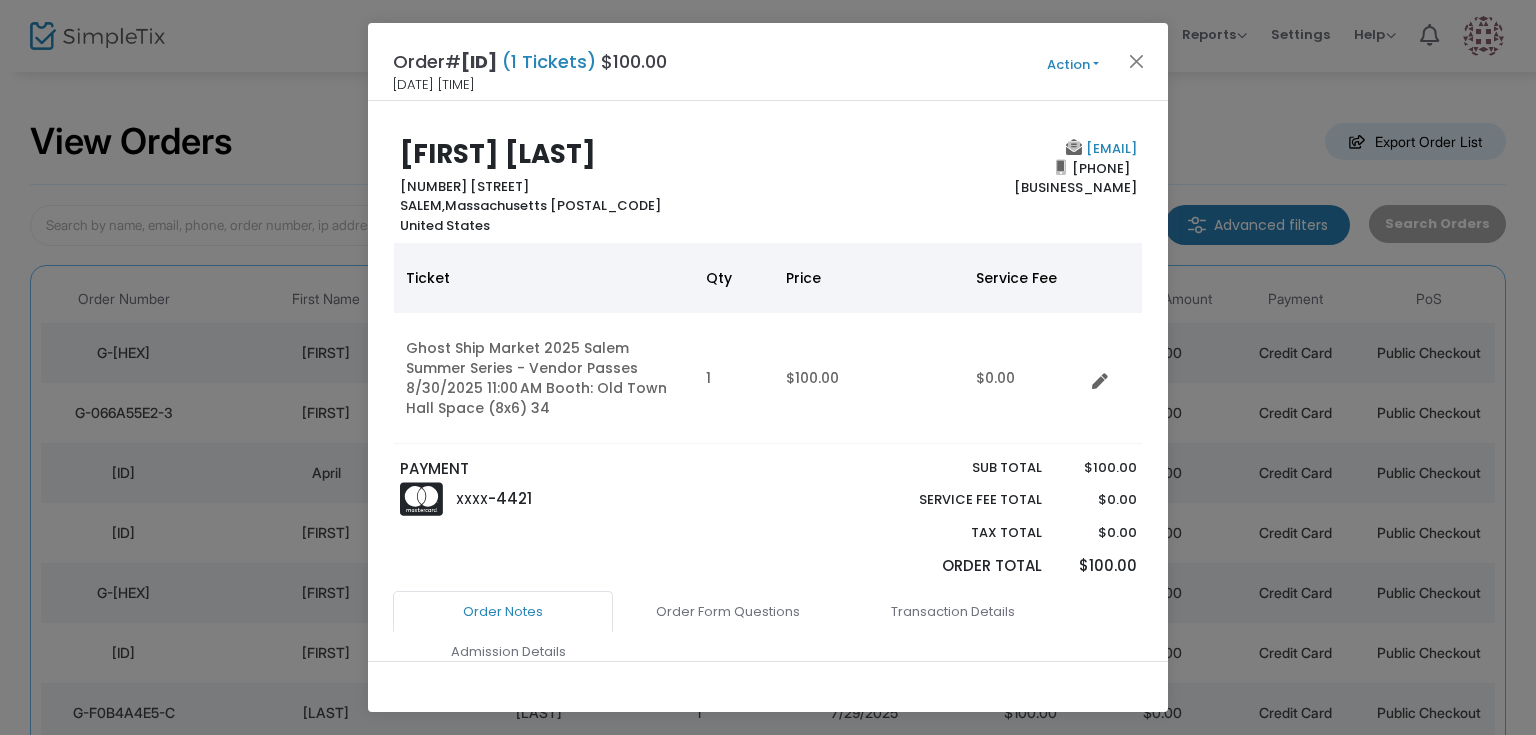 drag, startPoint x: 1124, startPoint y: 156, endPoint x: 954, endPoint y: 152, distance: 170.04706 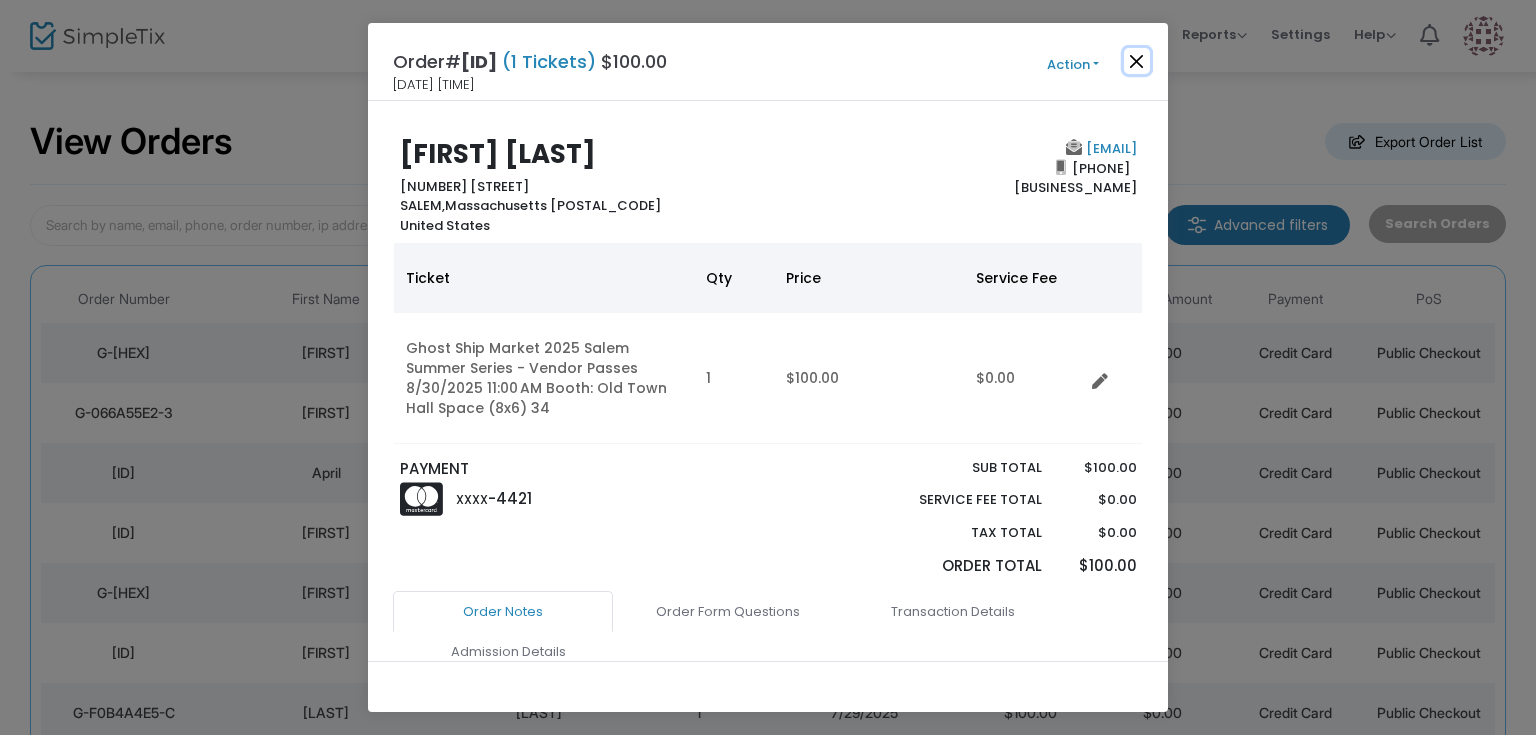 click 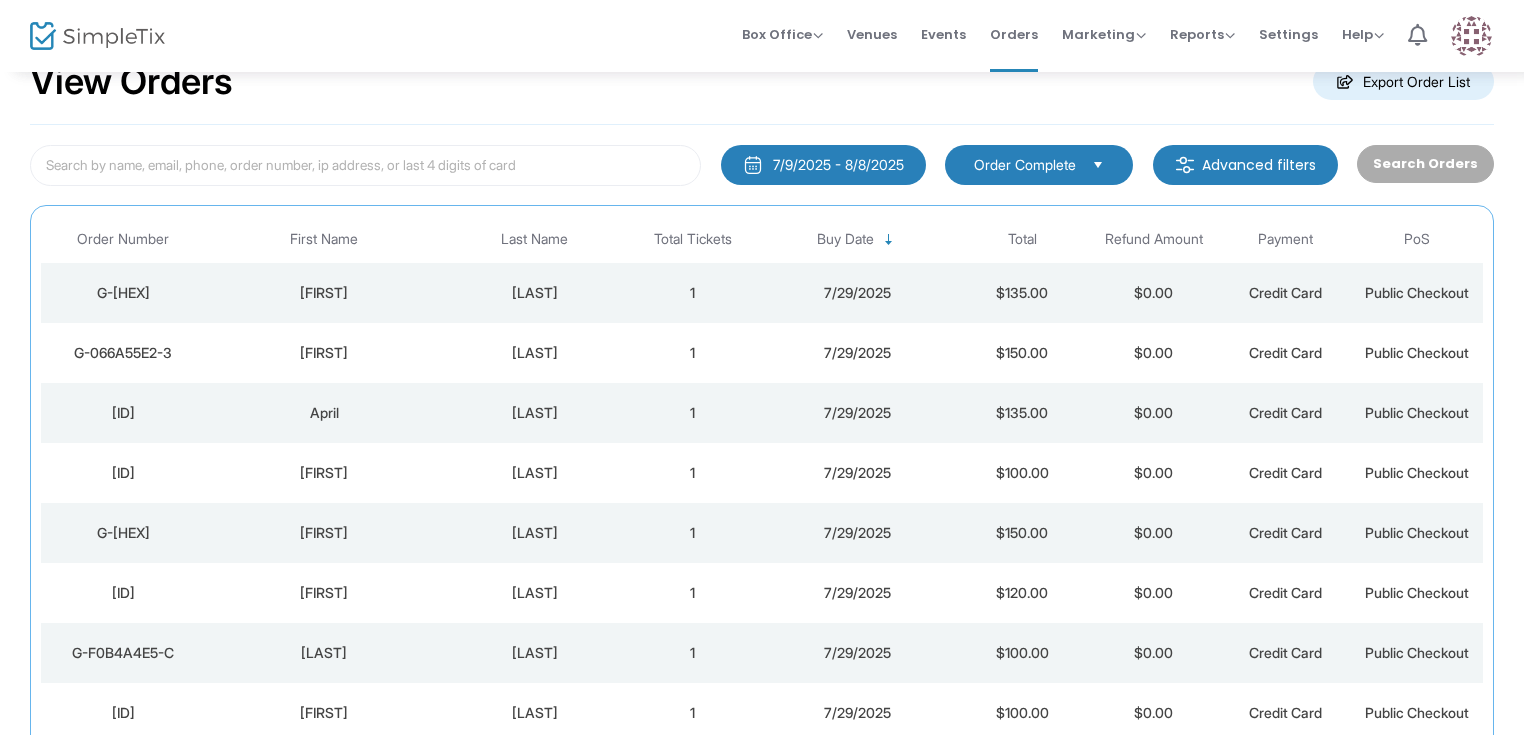 scroll, scrollTop: 66, scrollLeft: 0, axis: vertical 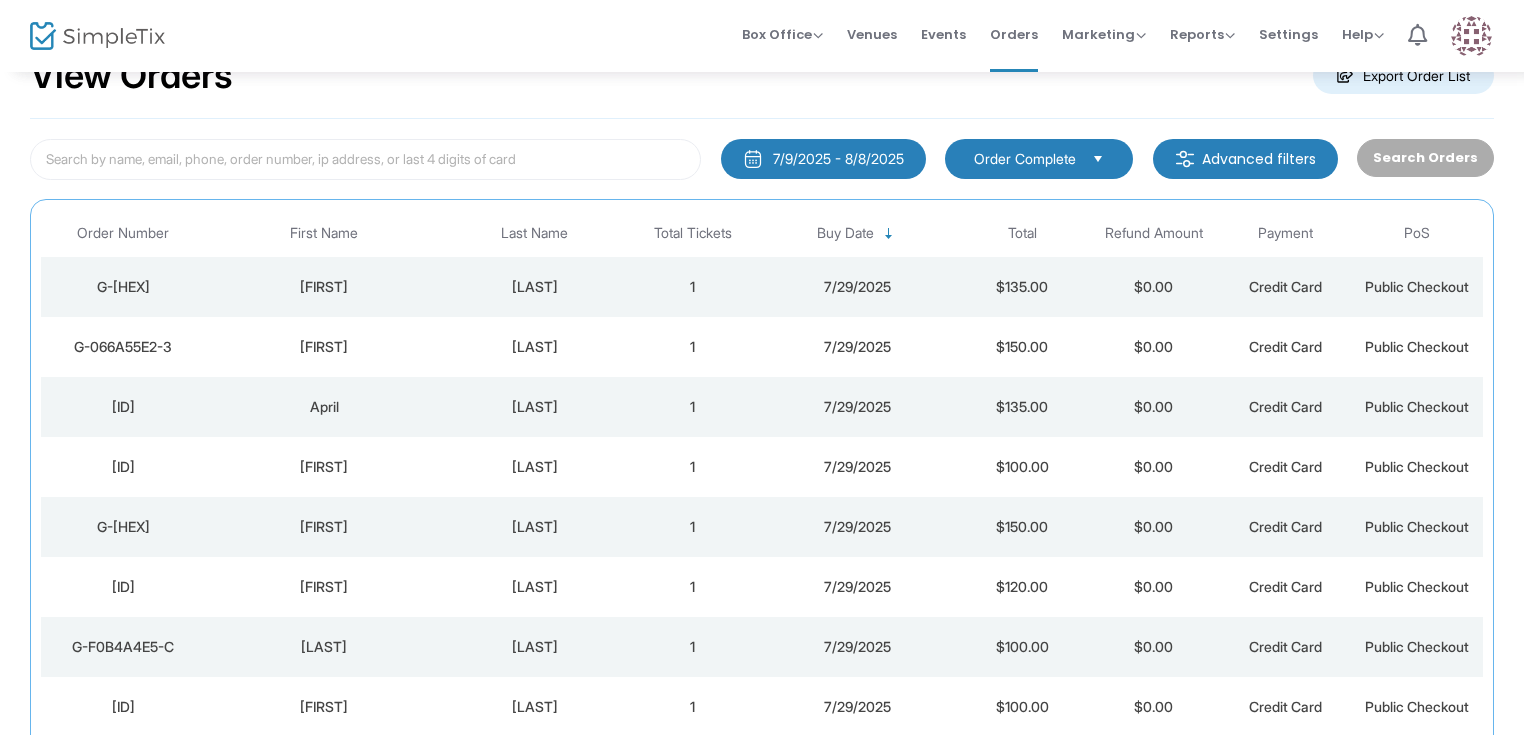 click on "[LAST]" 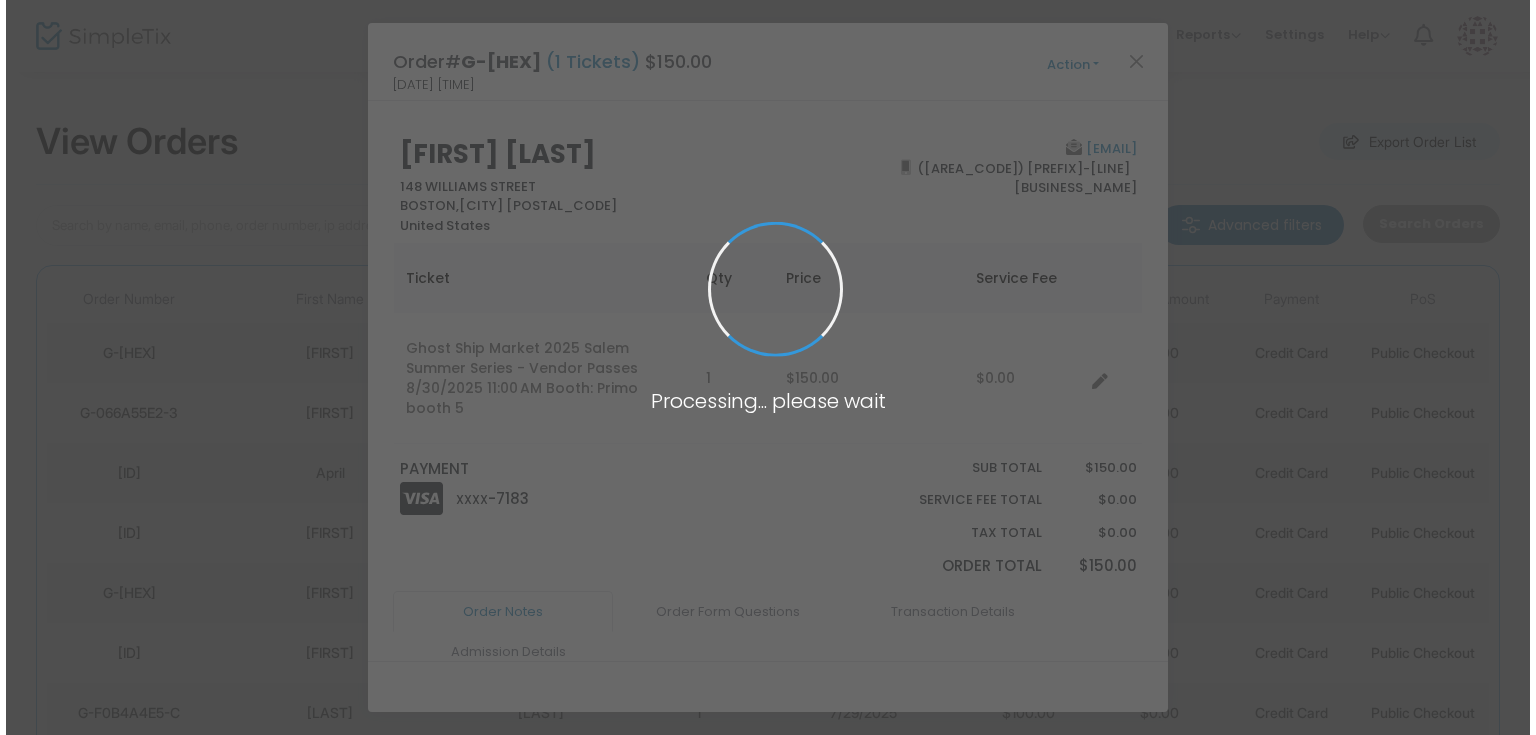 scroll, scrollTop: 0, scrollLeft: 0, axis: both 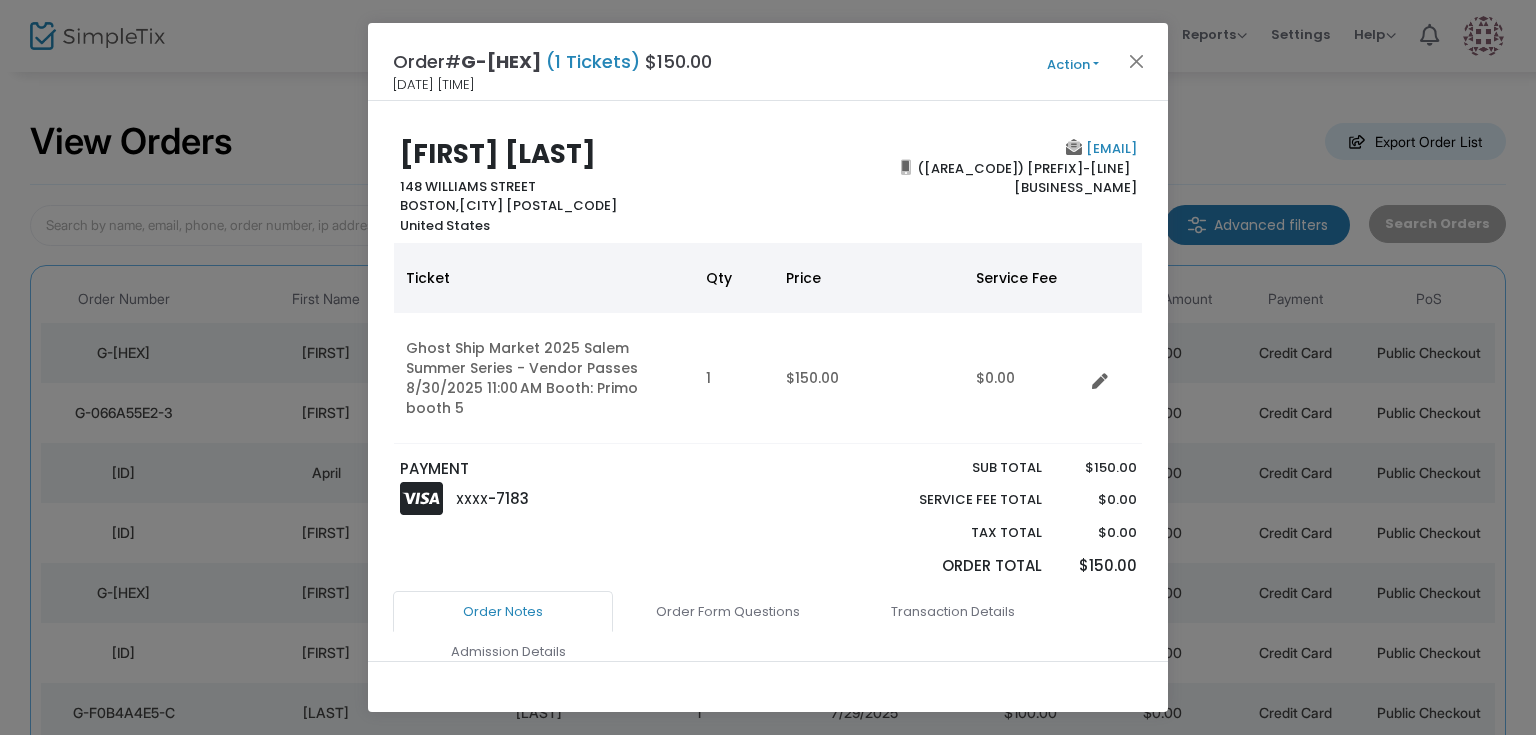 drag, startPoint x: 1132, startPoint y: 143, endPoint x: 916, endPoint y: 145, distance: 216.00926 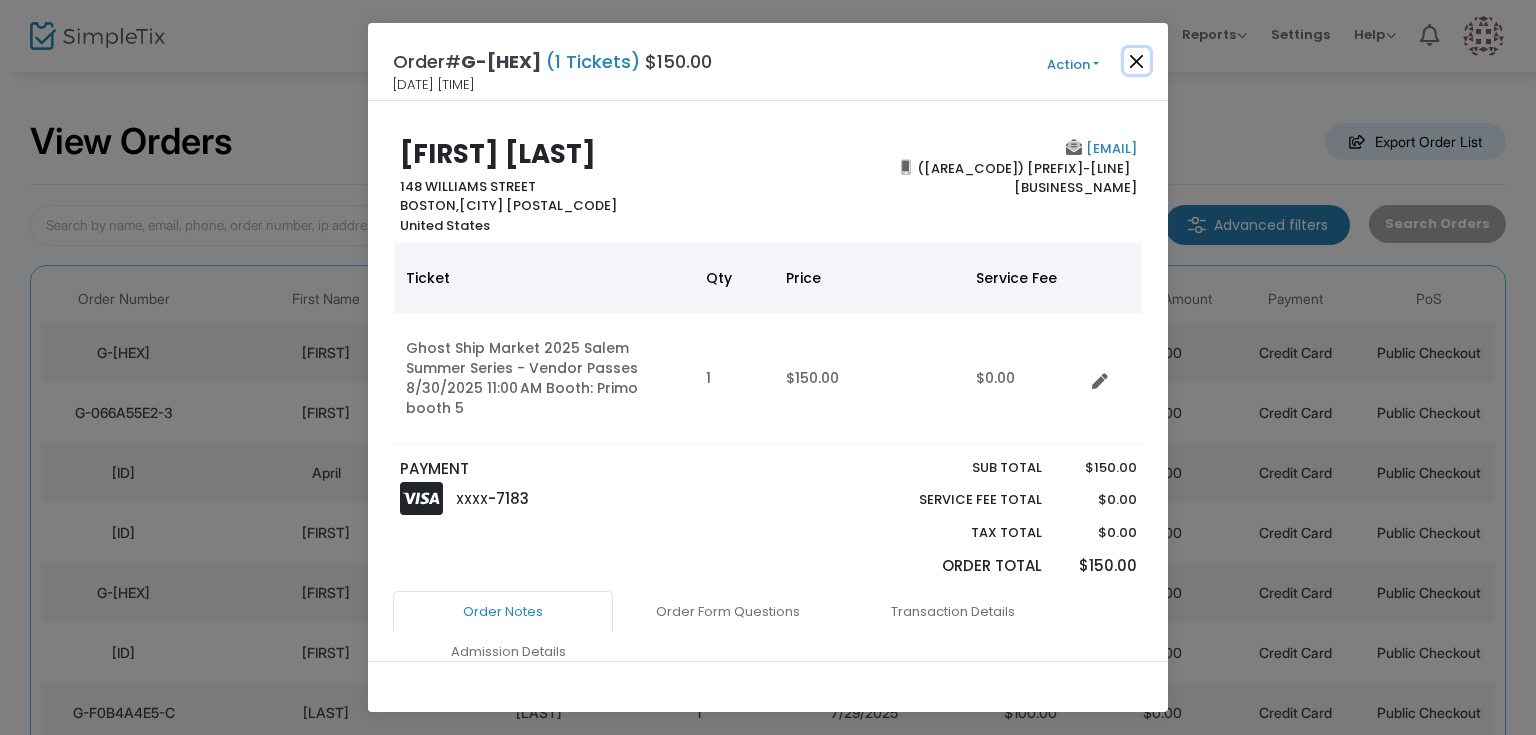 click 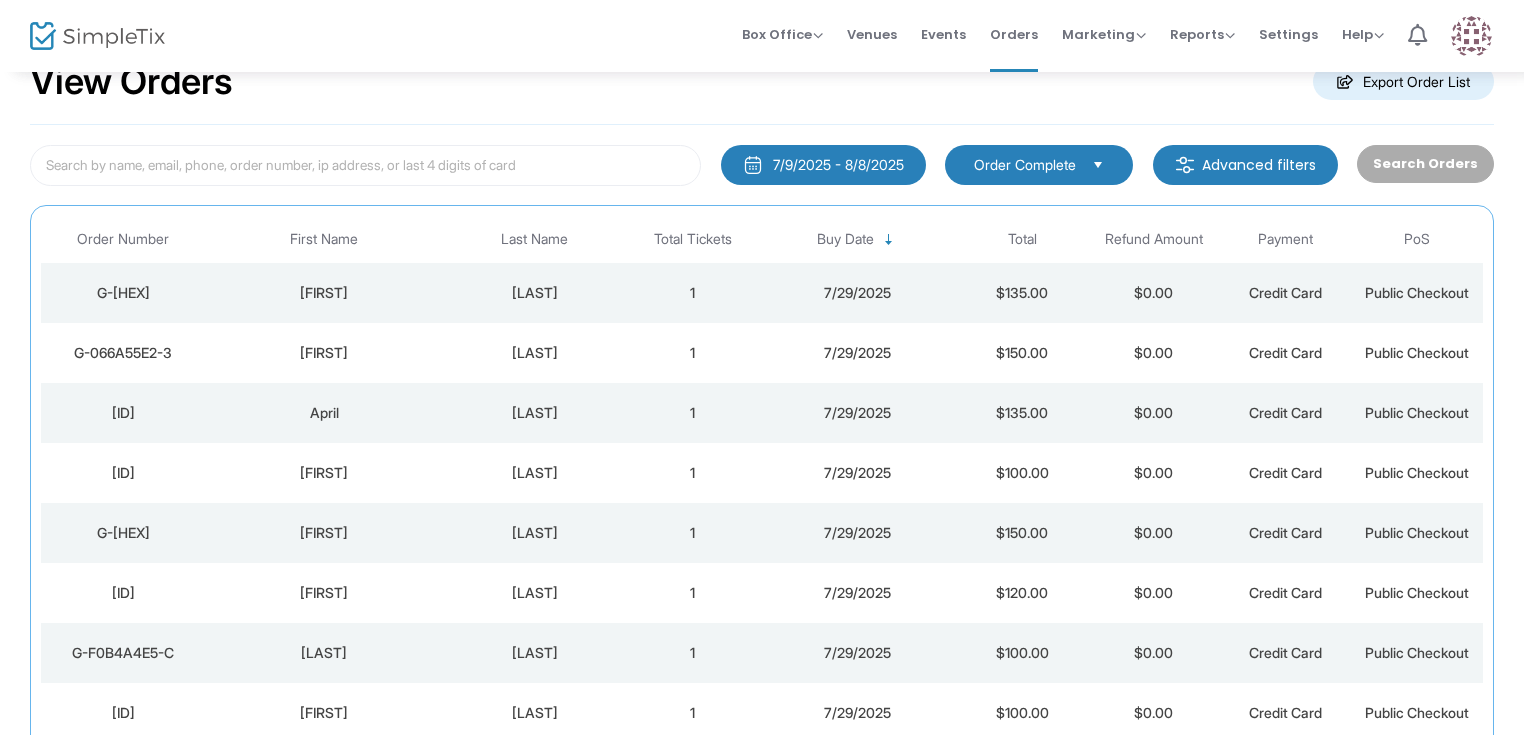 scroll, scrollTop: 66, scrollLeft: 0, axis: vertical 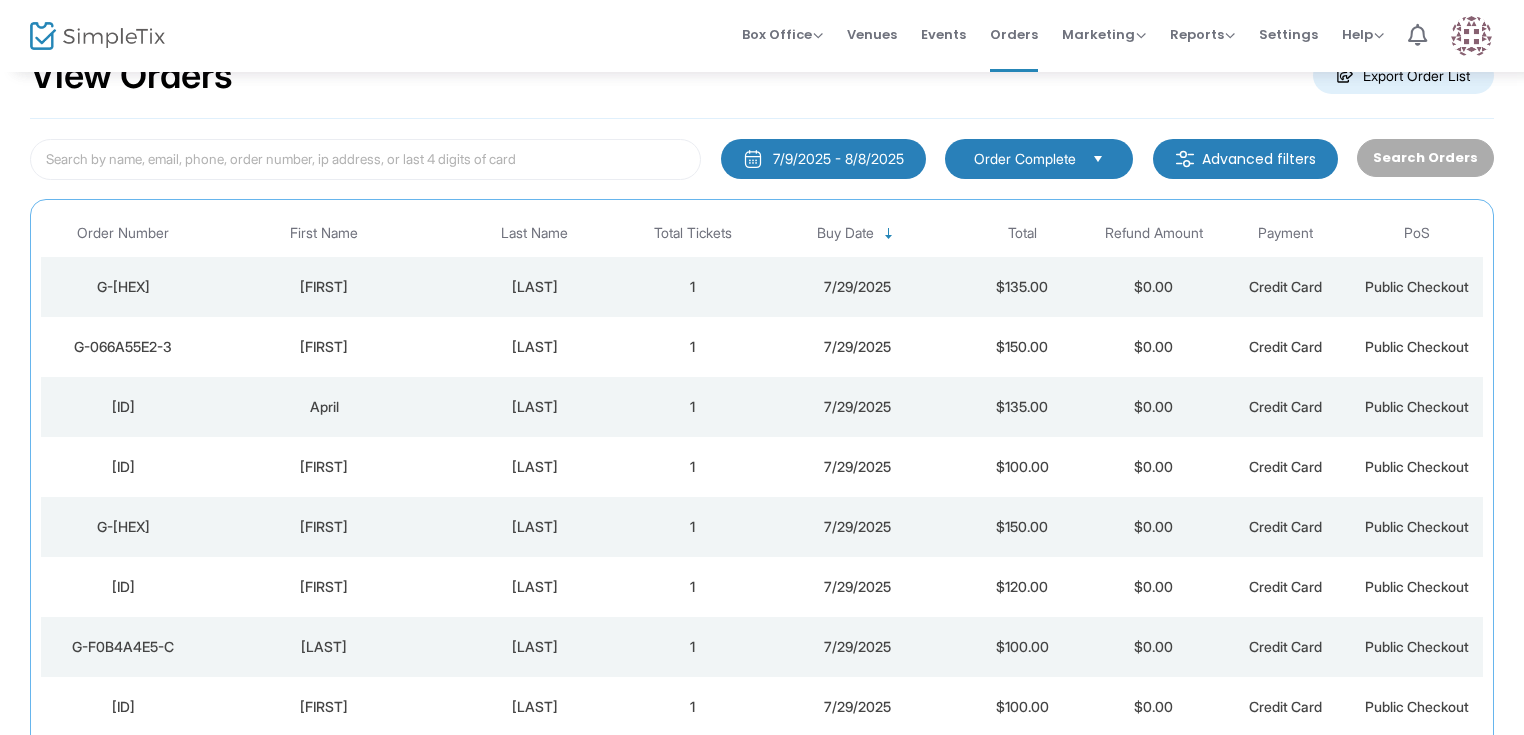 click on "[LAST]" 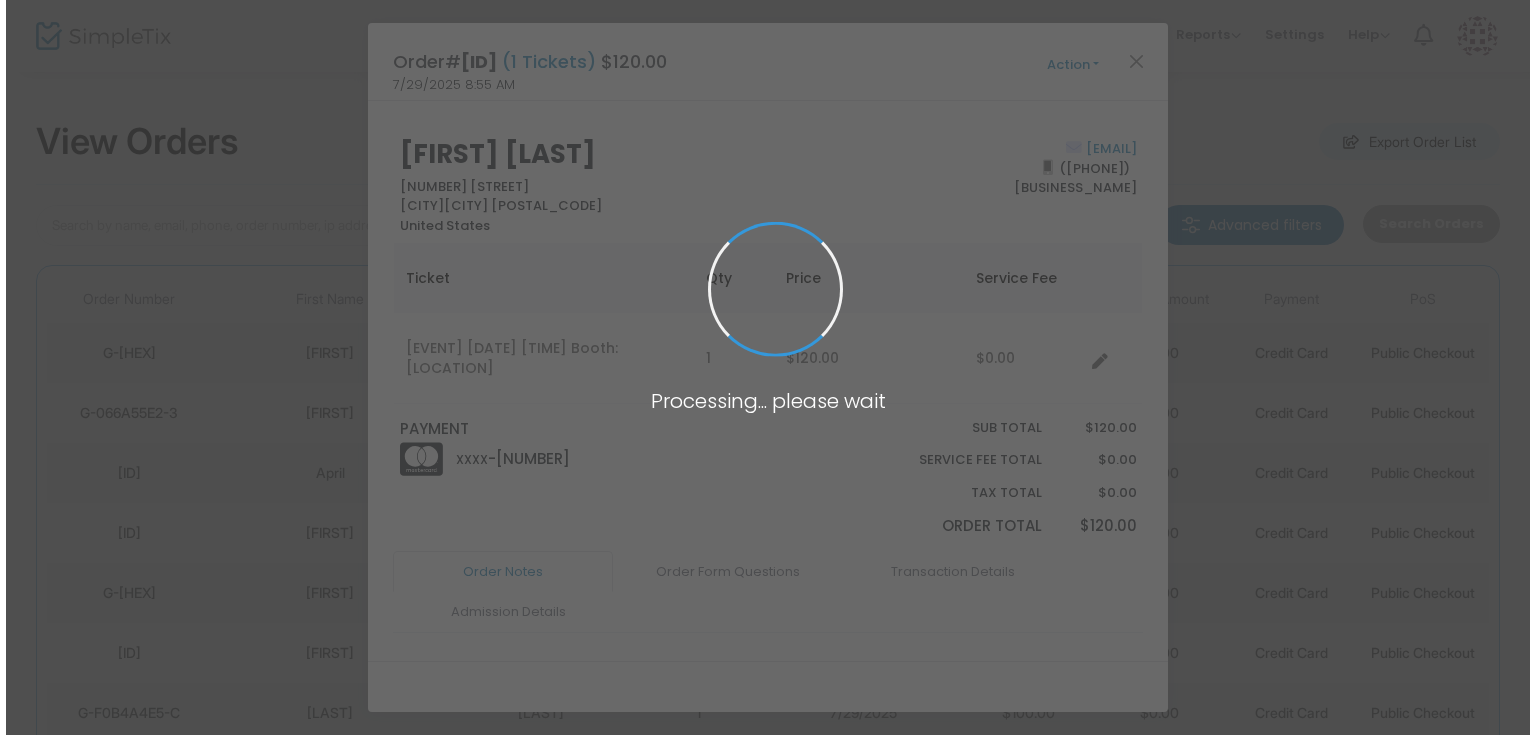 scroll, scrollTop: 0, scrollLeft: 0, axis: both 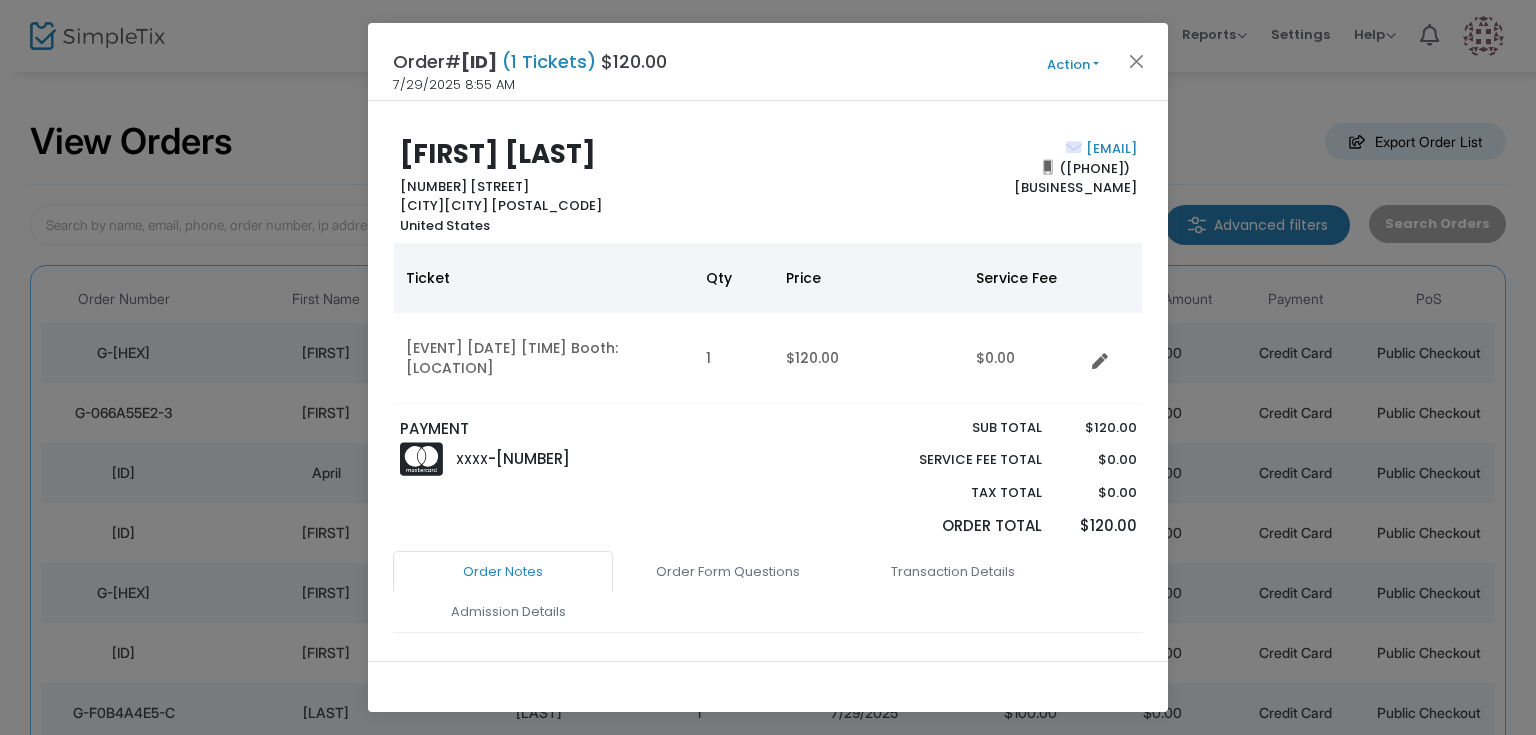 drag, startPoint x: 1136, startPoint y: 146, endPoint x: 936, endPoint y: 145, distance: 200.0025 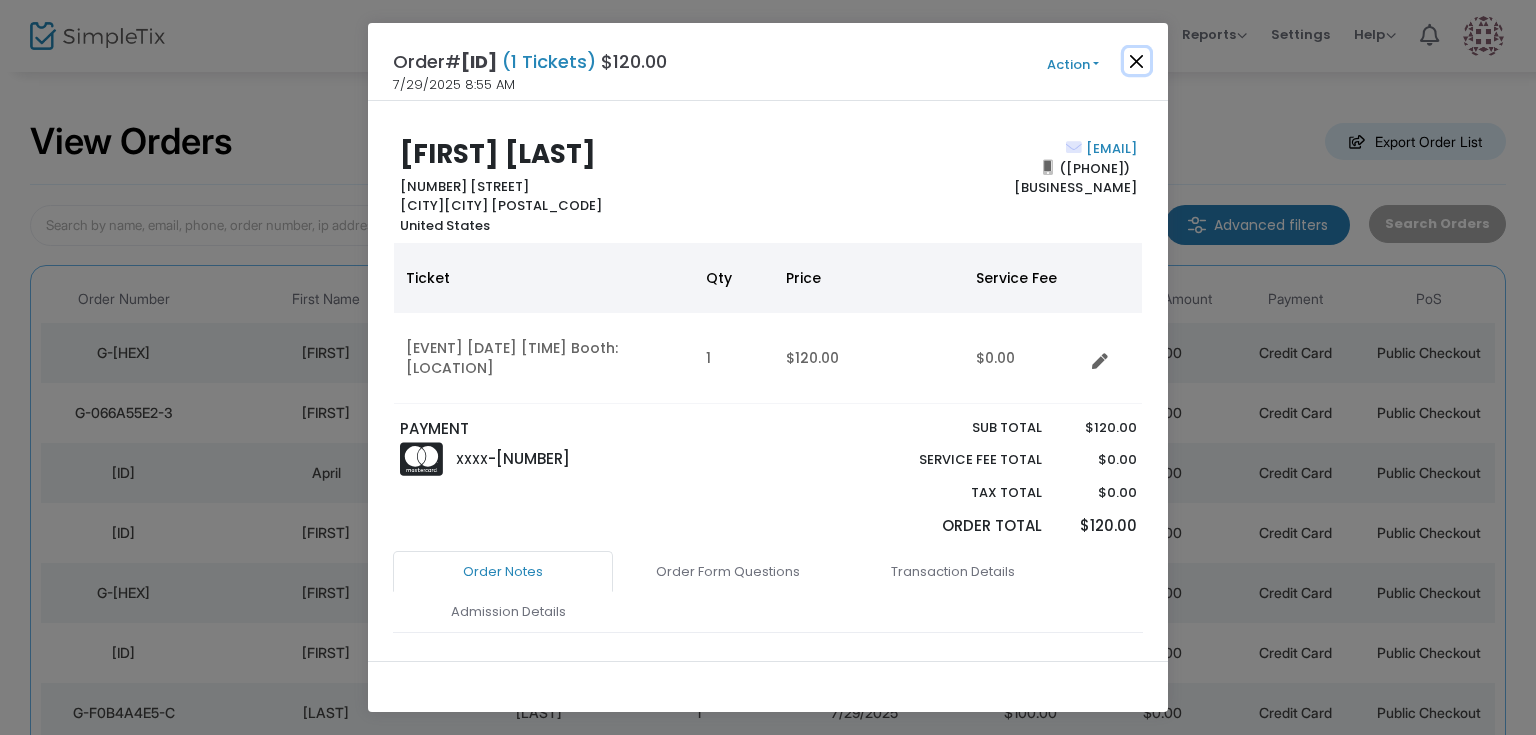 click 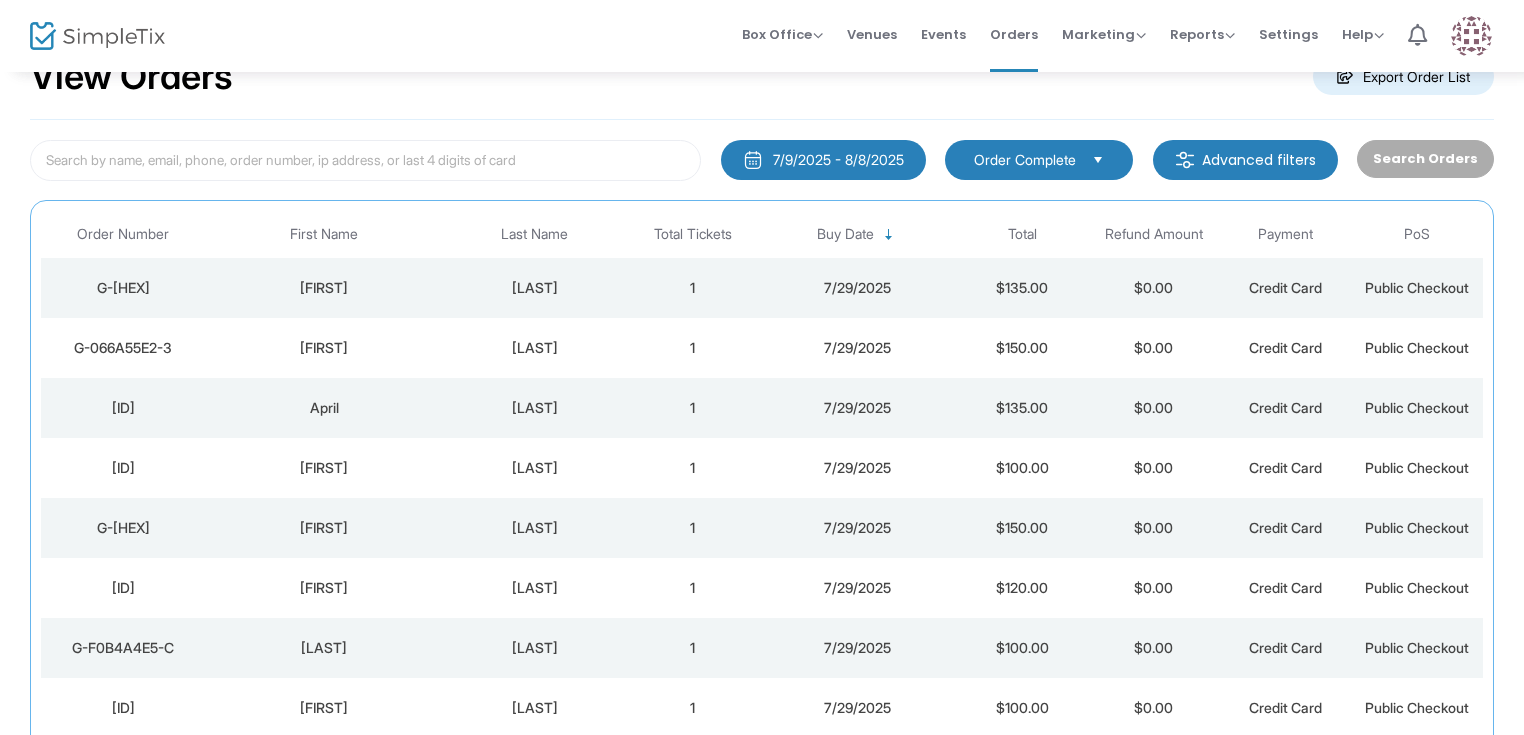 scroll, scrollTop: 66, scrollLeft: 0, axis: vertical 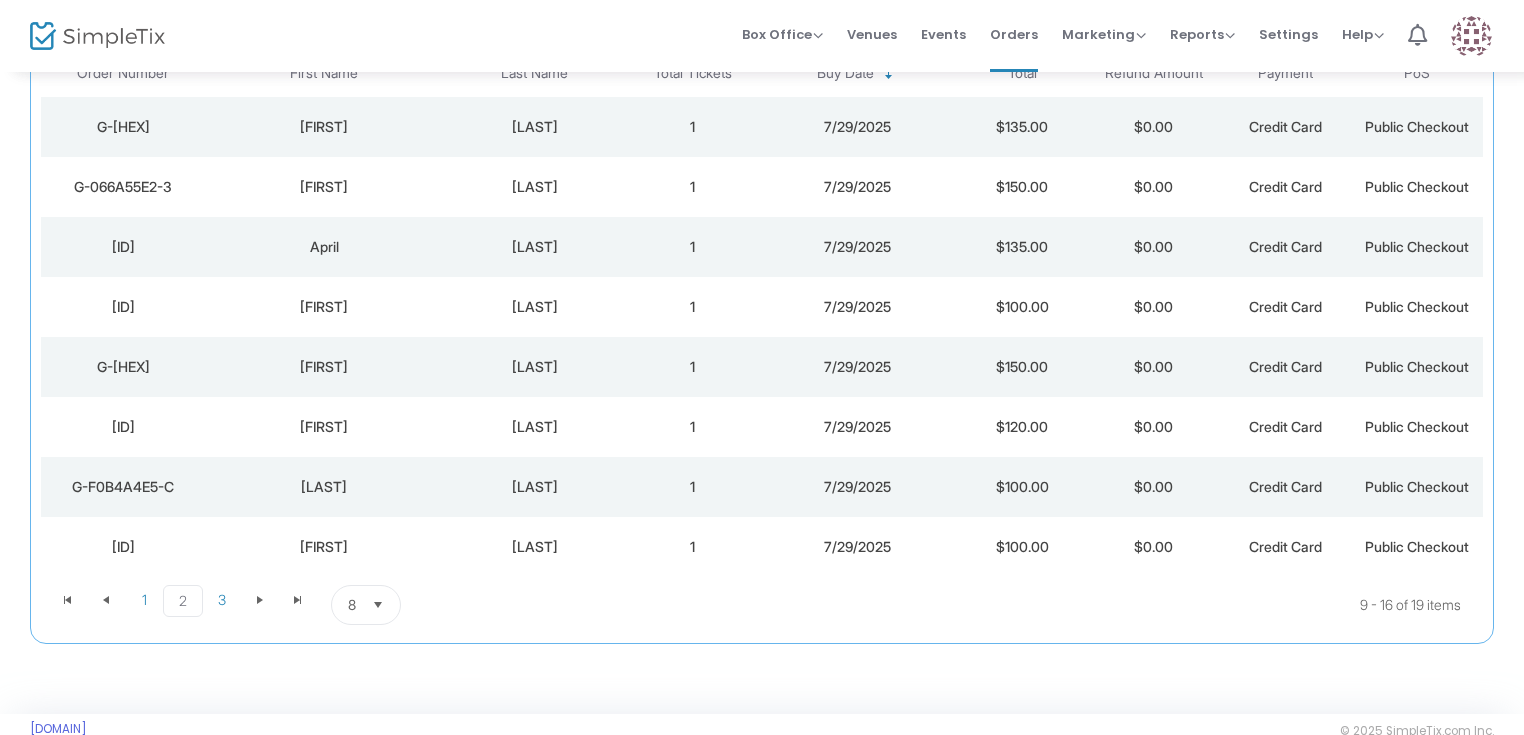 click on "[LAST]" 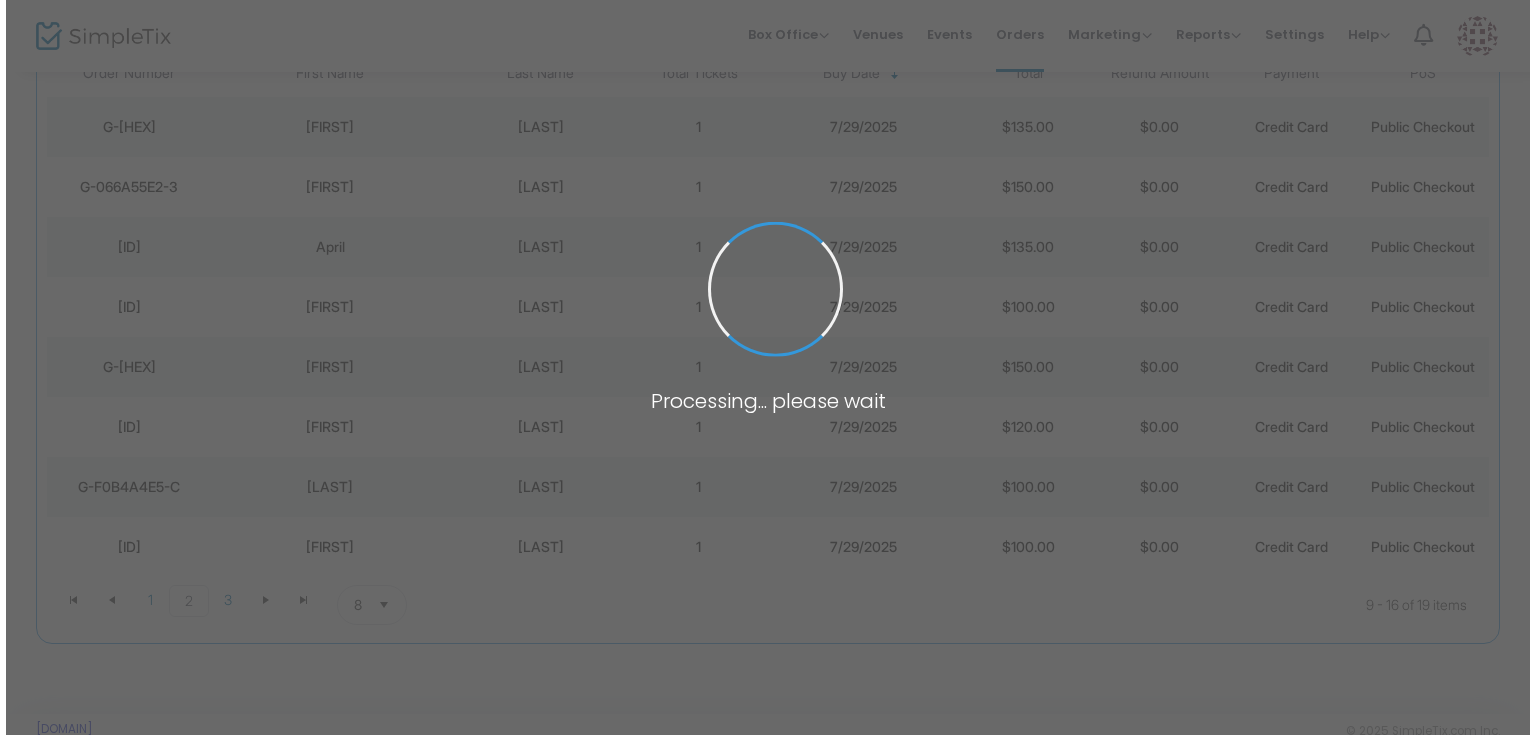 scroll, scrollTop: 0, scrollLeft: 0, axis: both 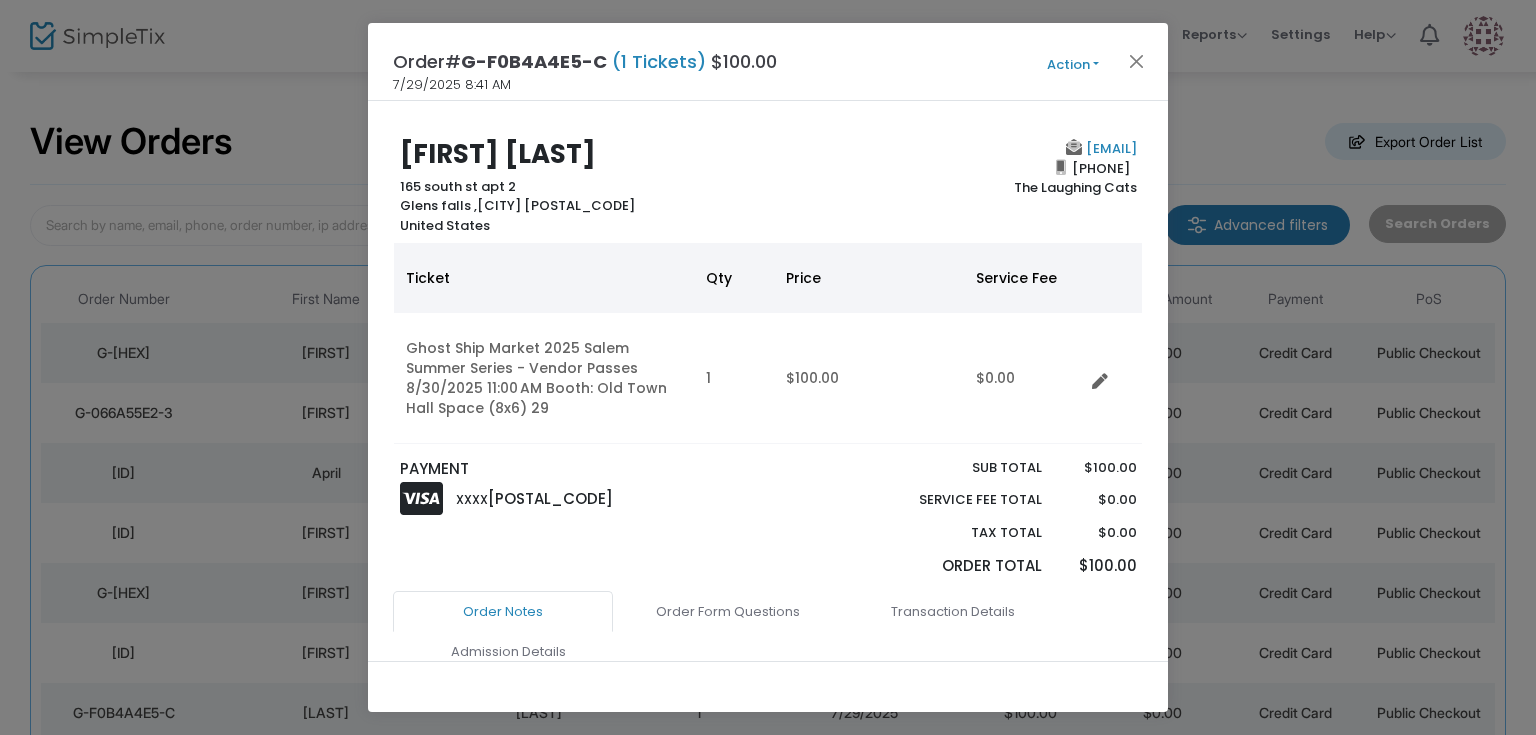 drag, startPoint x: 1127, startPoint y: 146, endPoint x: 942, endPoint y: 152, distance: 185.09727 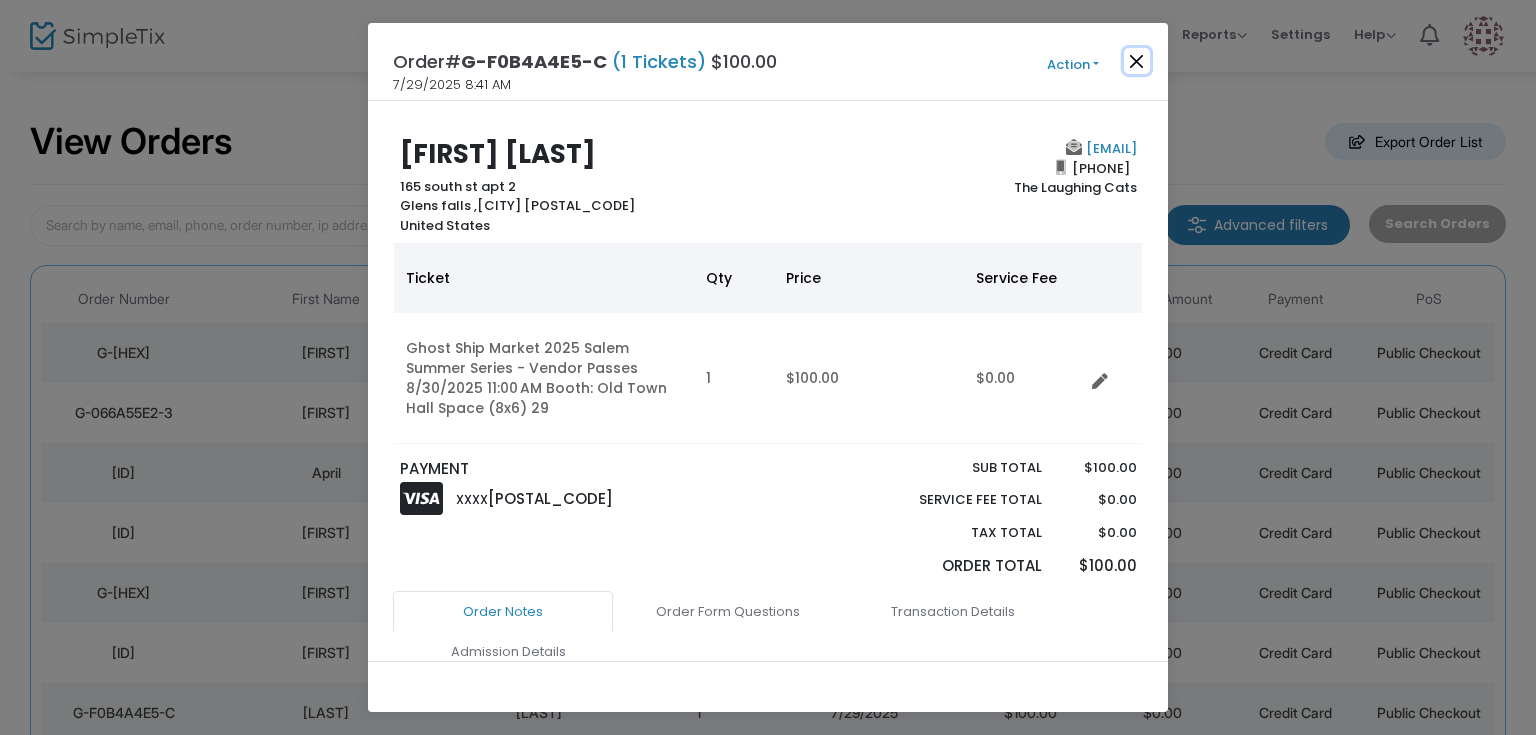 click 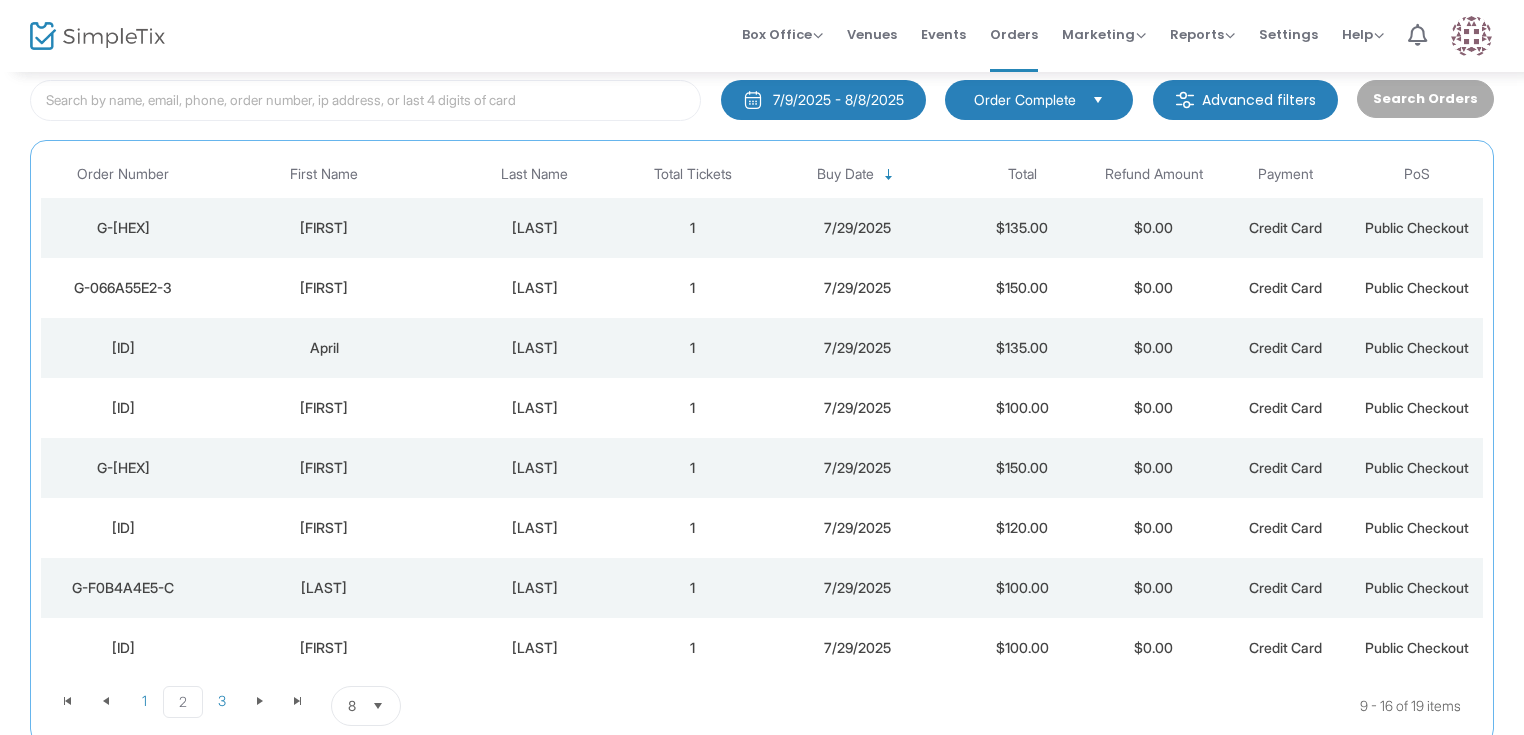 scroll, scrollTop: 226, scrollLeft: 0, axis: vertical 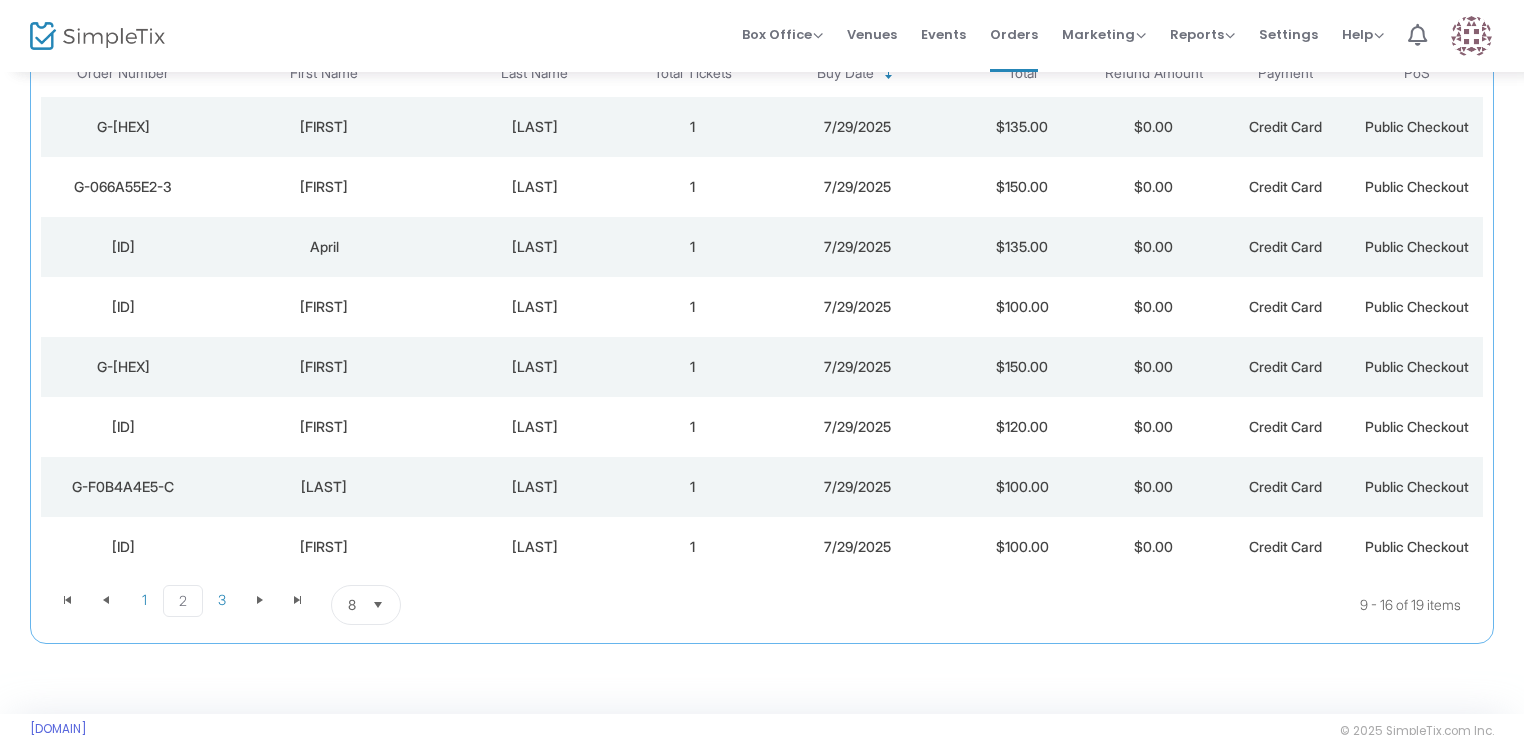 click on "[LAST]" 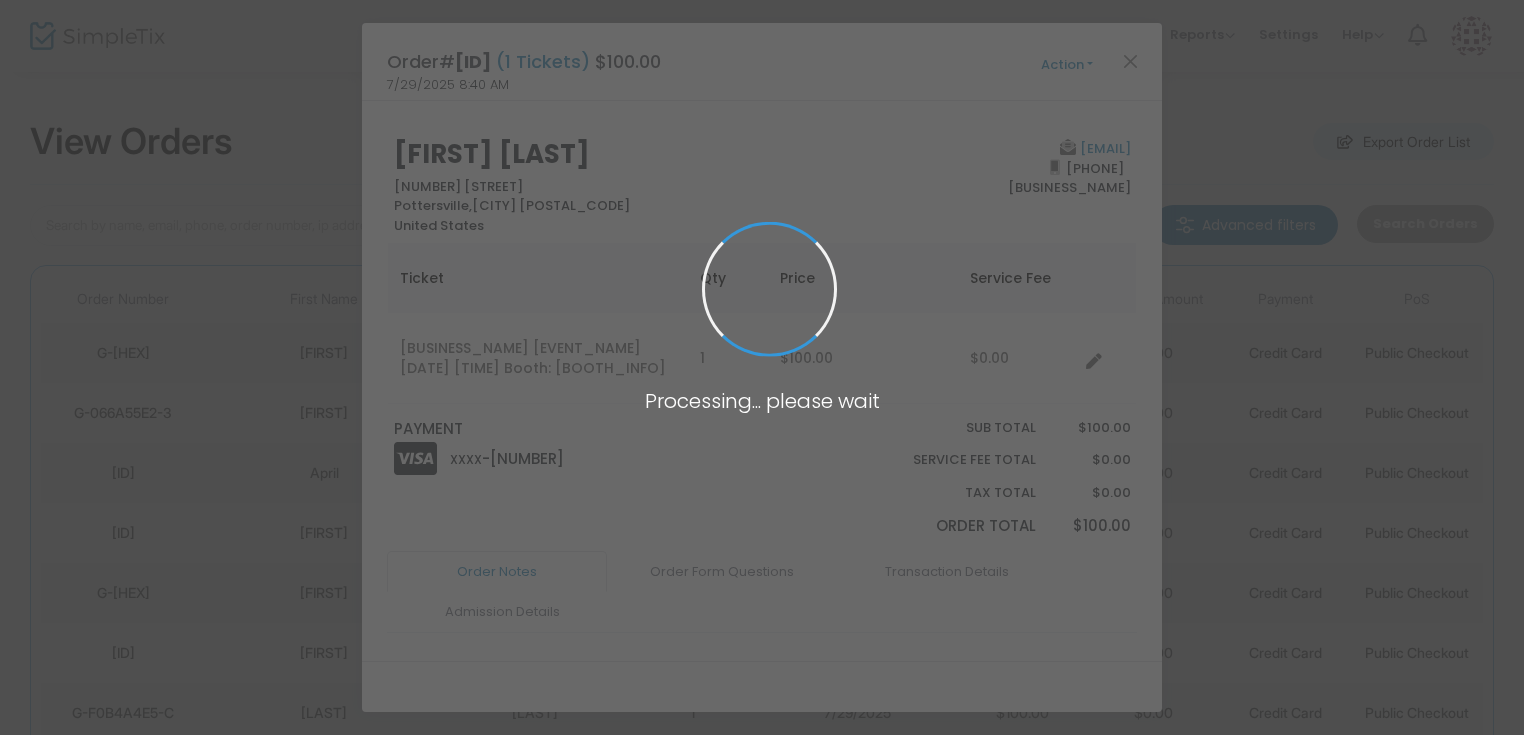 scroll, scrollTop: 0, scrollLeft: 0, axis: both 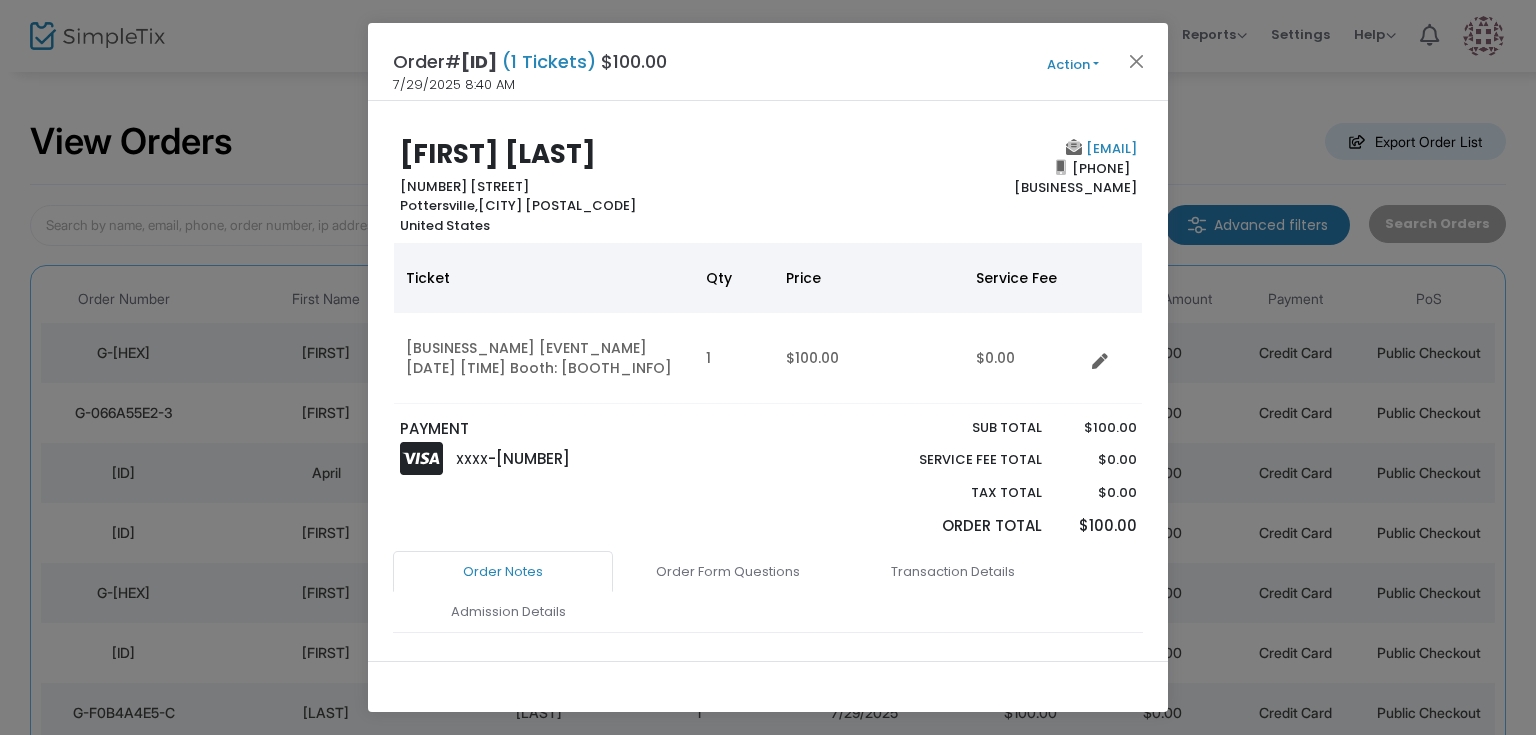 drag, startPoint x: 1140, startPoint y: 149, endPoint x: 920, endPoint y: 150, distance: 220.00227 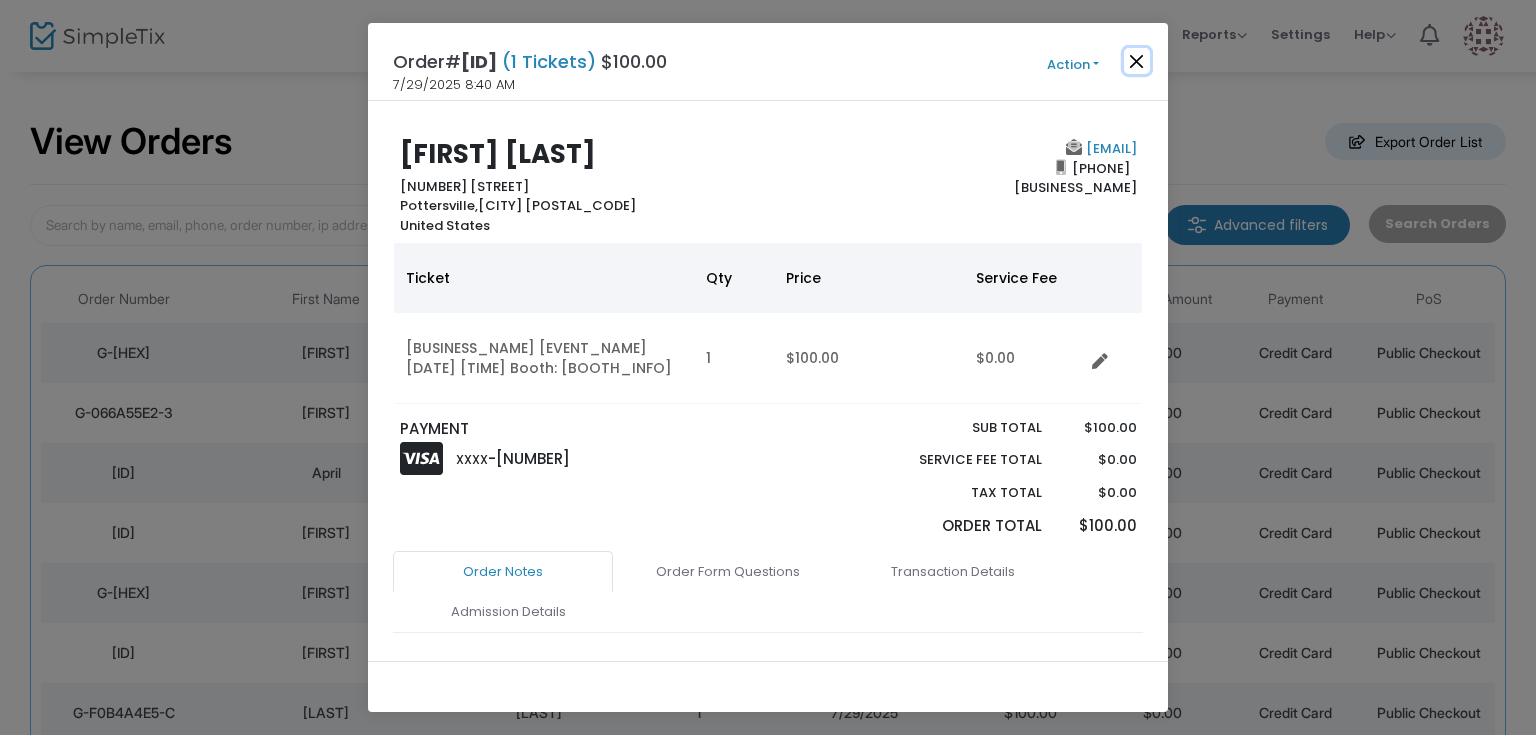 click 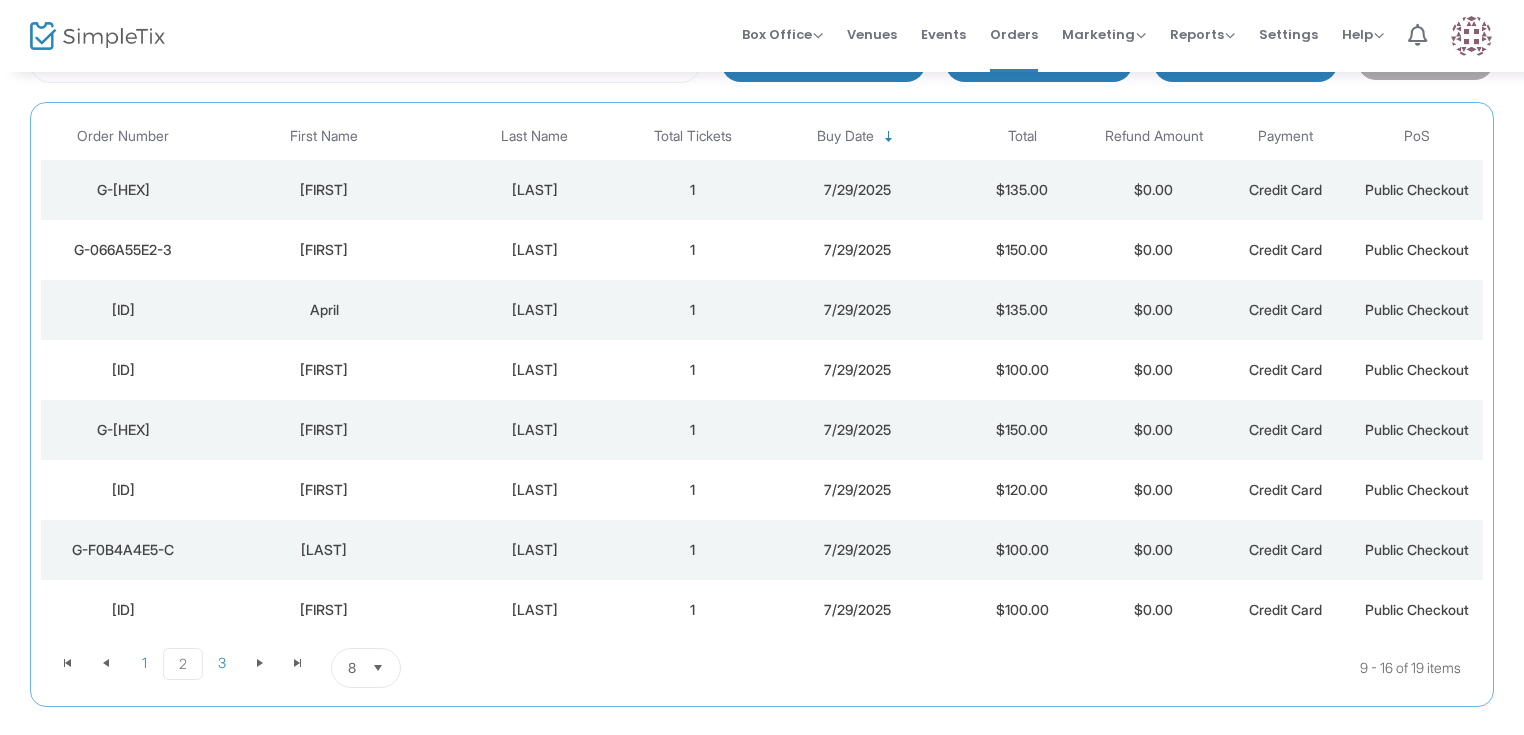 scroll, scrollTop: 263, scrollLeft: 0, axis: vertical 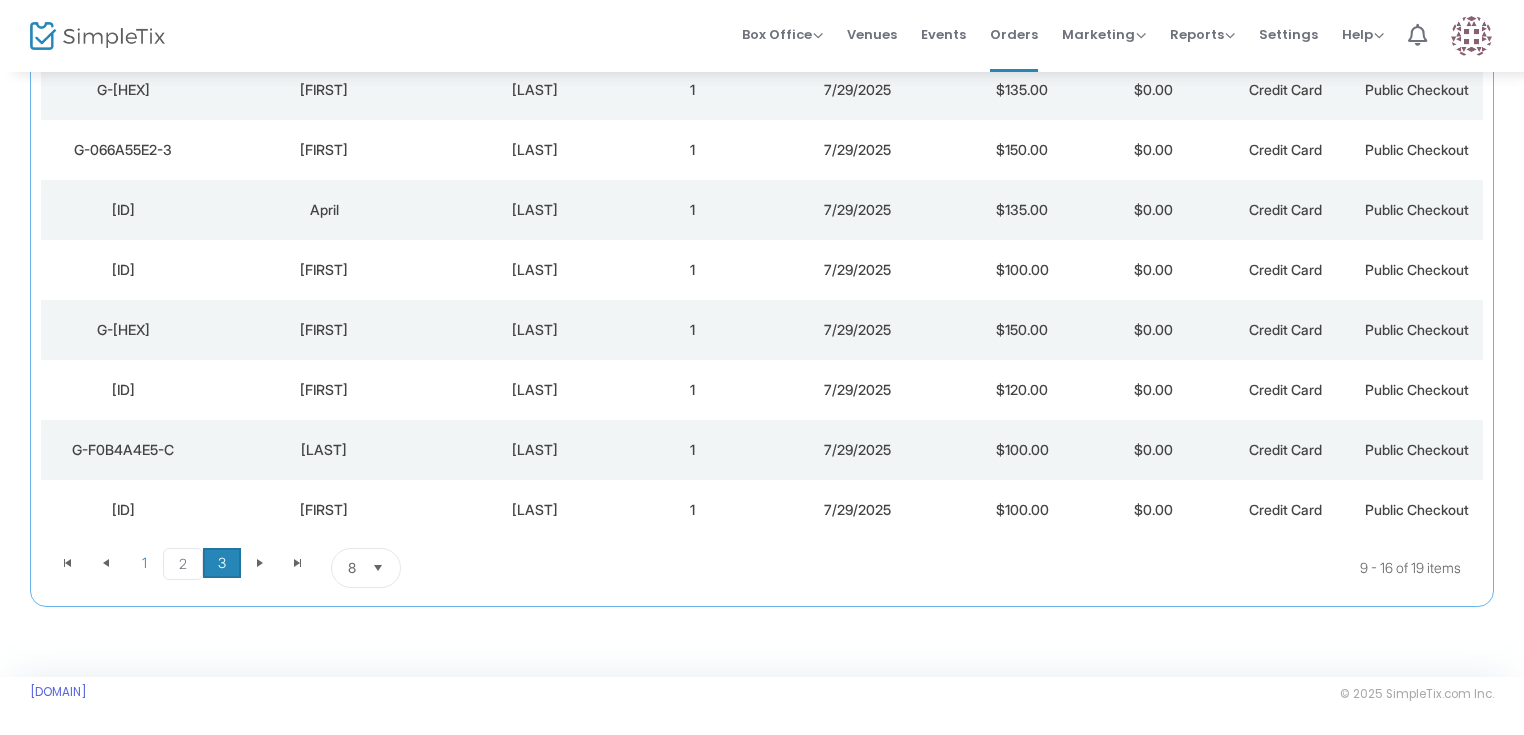 click on "3" 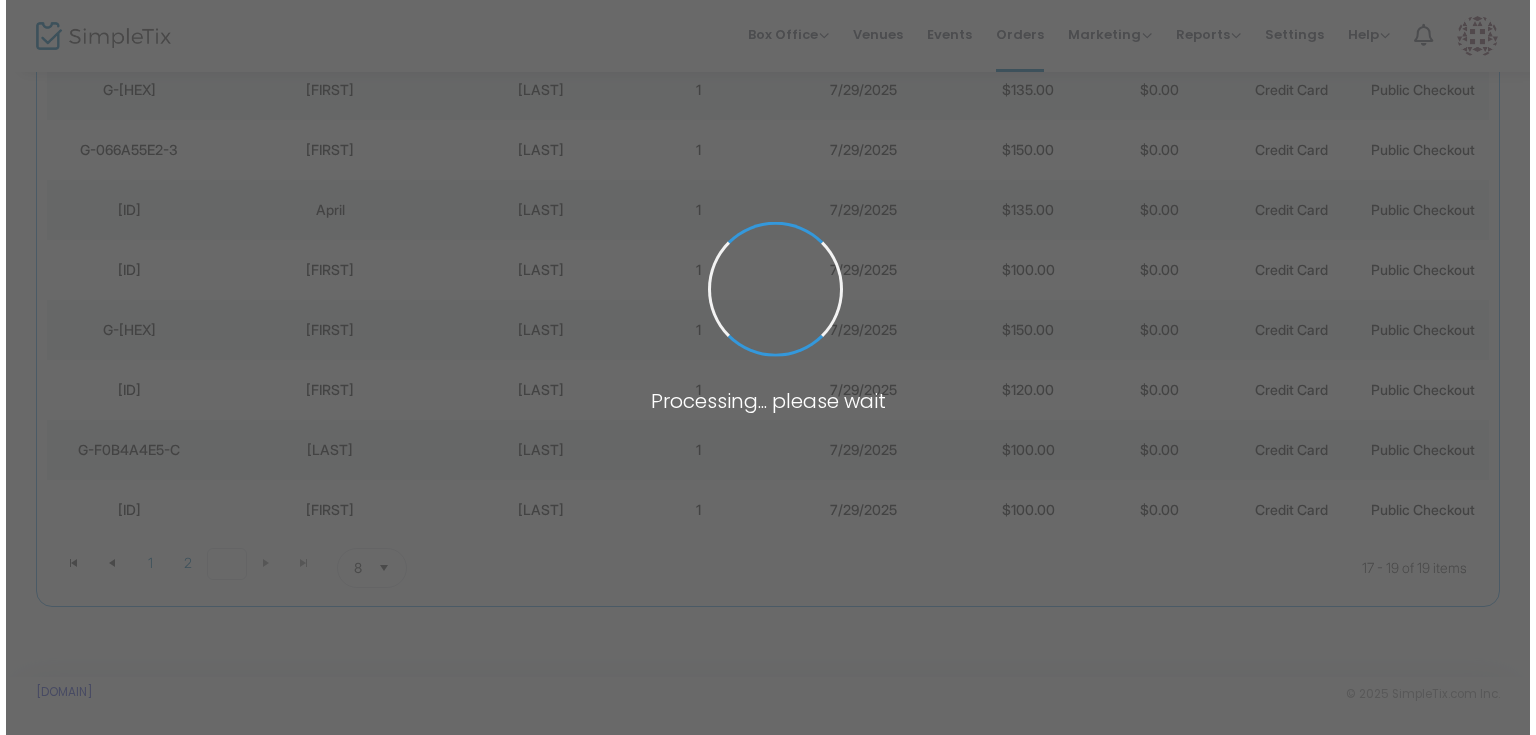 scroll, scrollTop: 0, scrollLeft: 0, axis: both 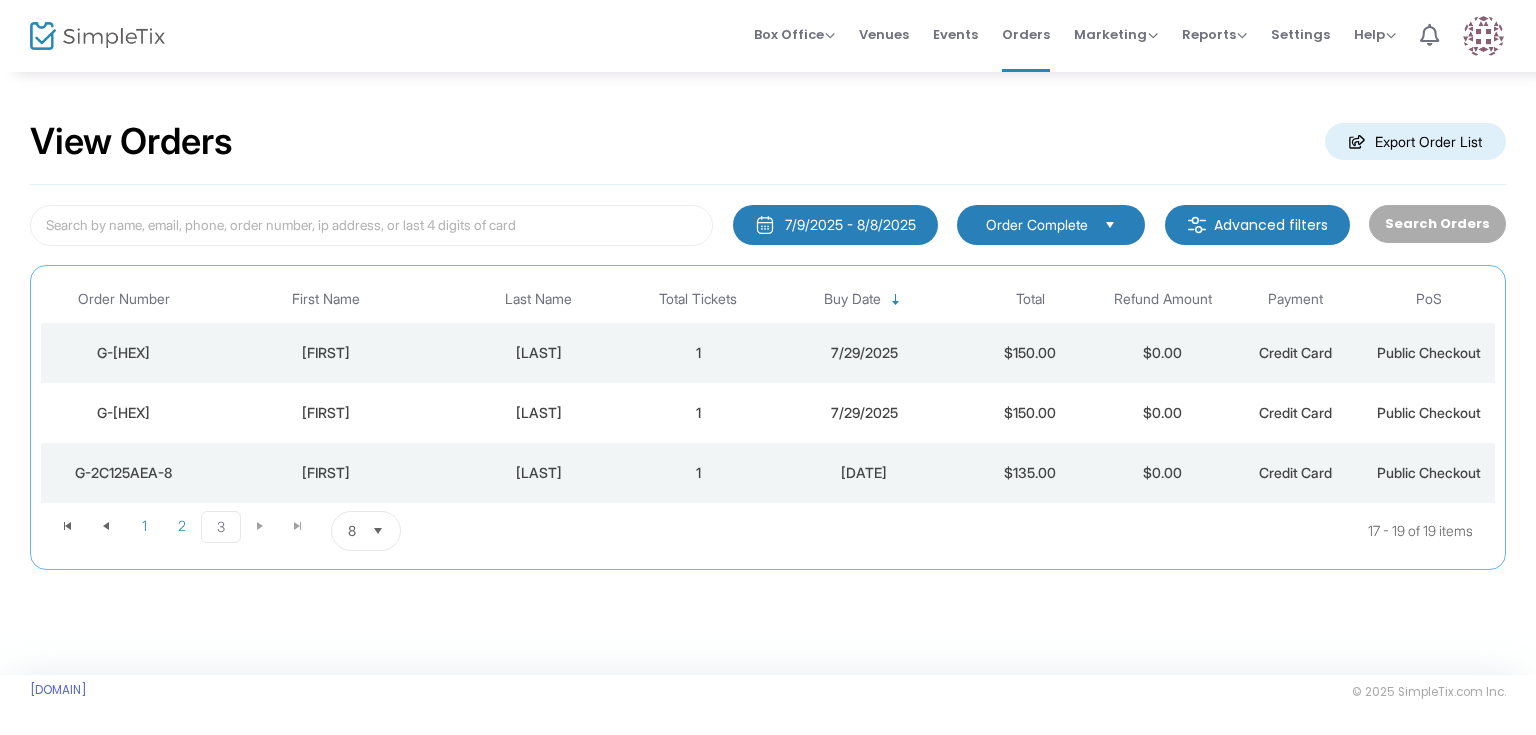 click on "[FIRST]" 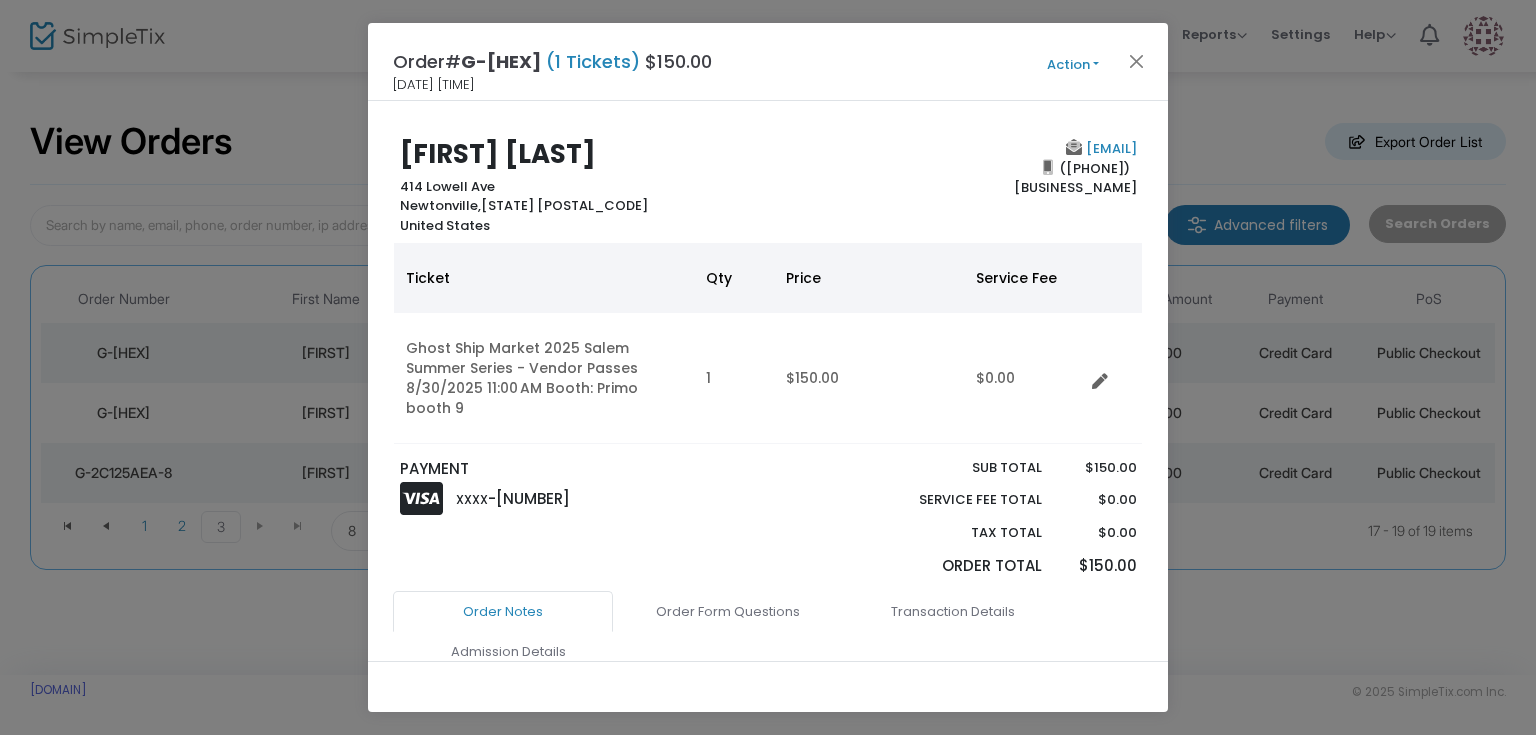 drag, startPoint x: 1125, startPoint y: 148, endPoint x: 968, endPoint y: 157, distance: 157.25775 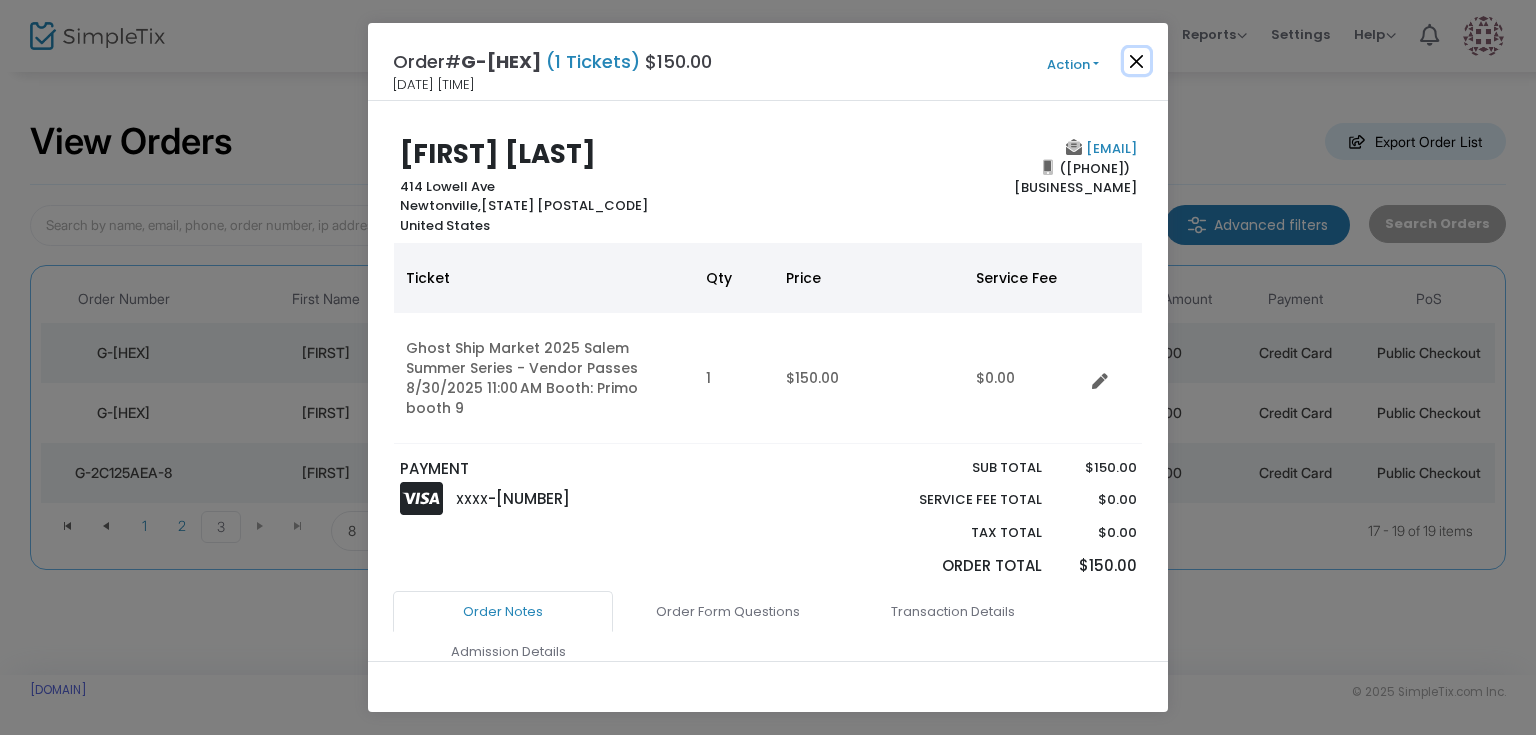 click 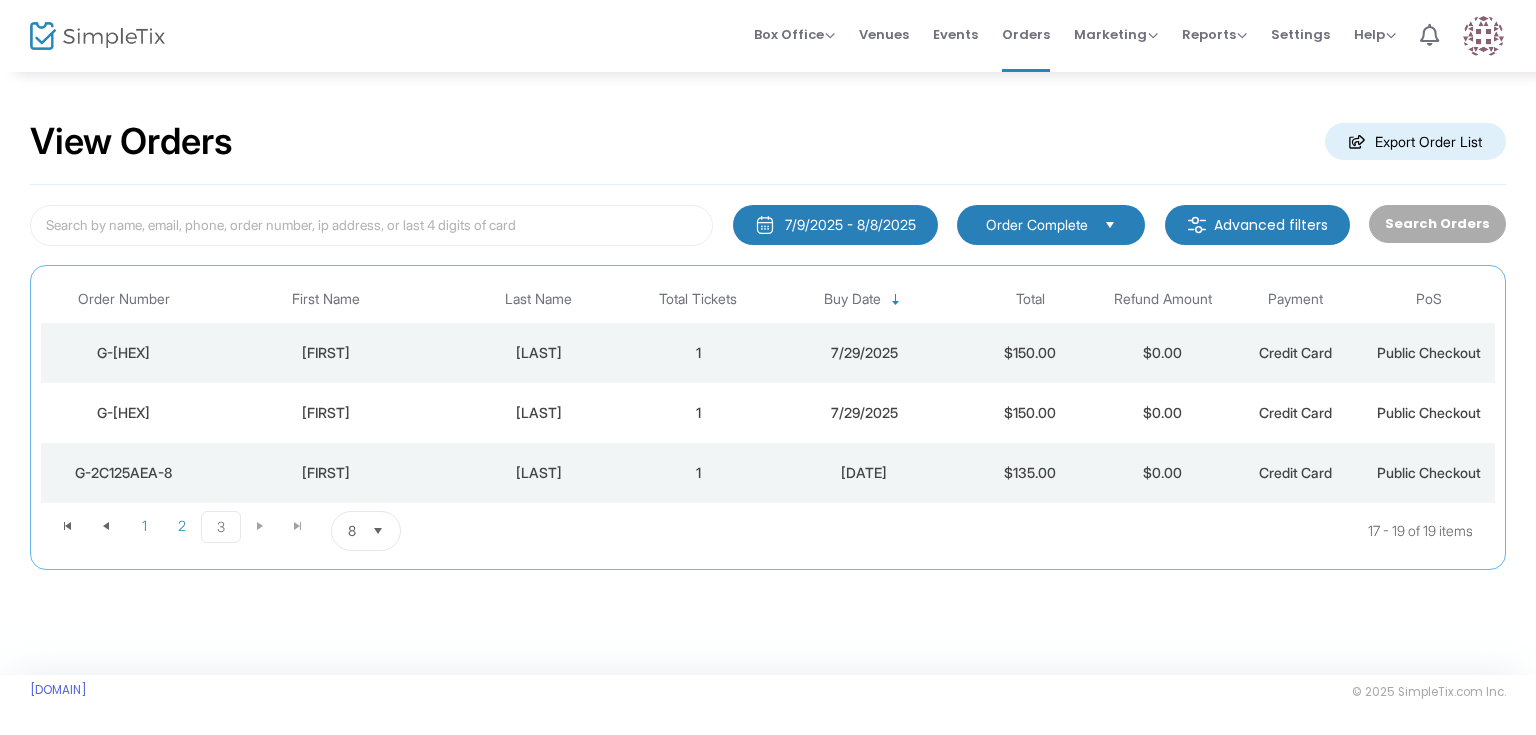 click on "[FIRST]" 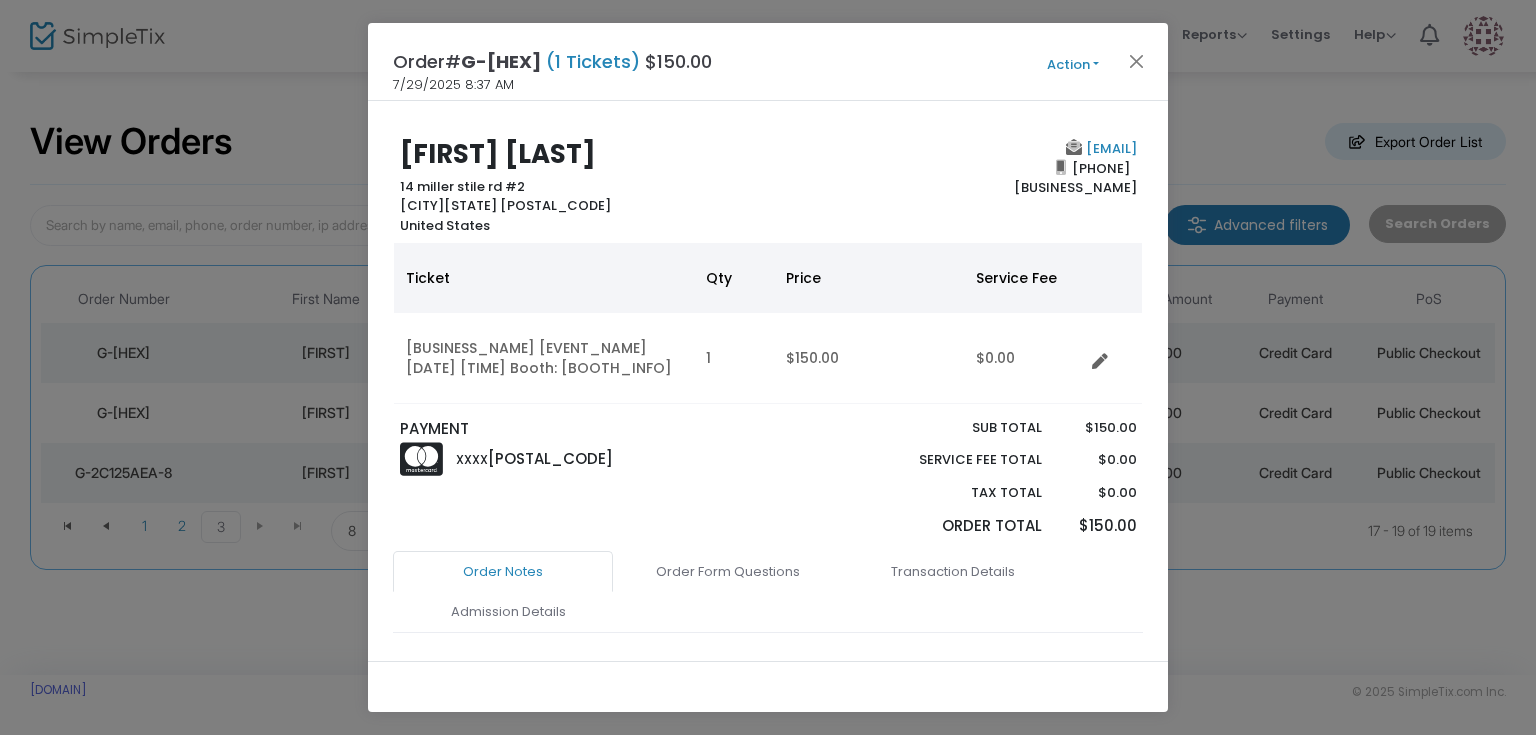 drag, startPoint x: 1131, startPoint y: 149, endPoint x: 946, endPoint y: 152, distance: 185.02432 